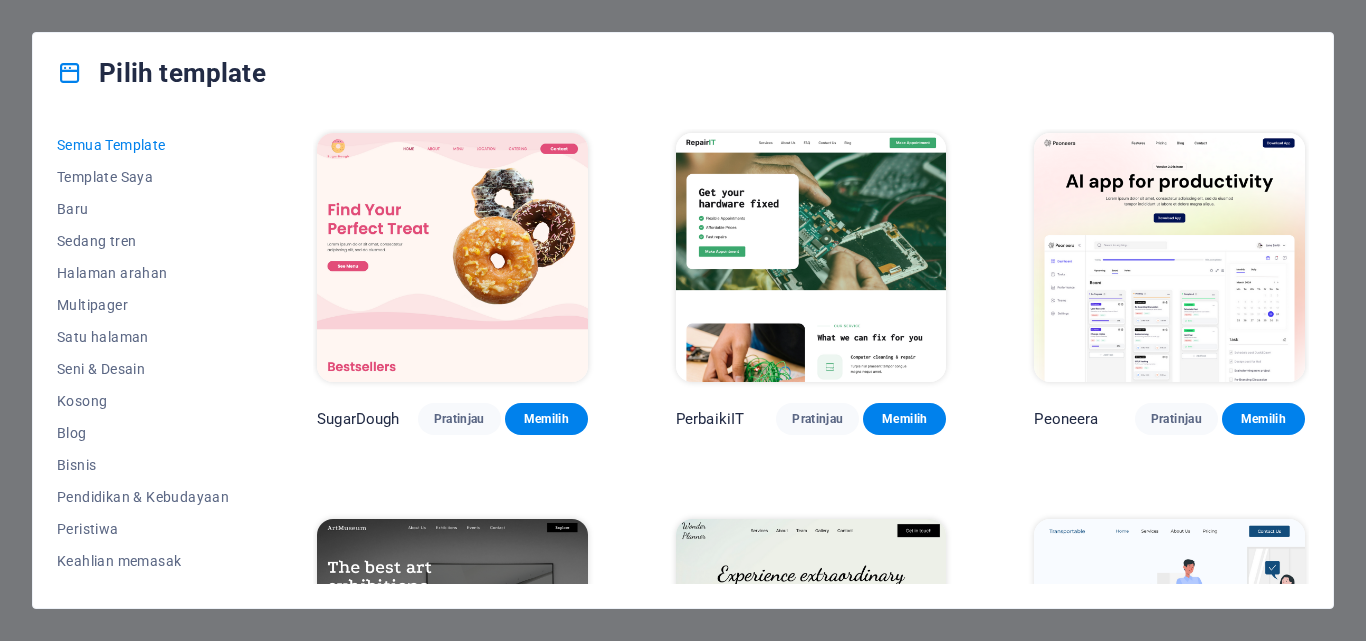 scroll, scrollTop: 0, scrollLeft: 0, axis: both 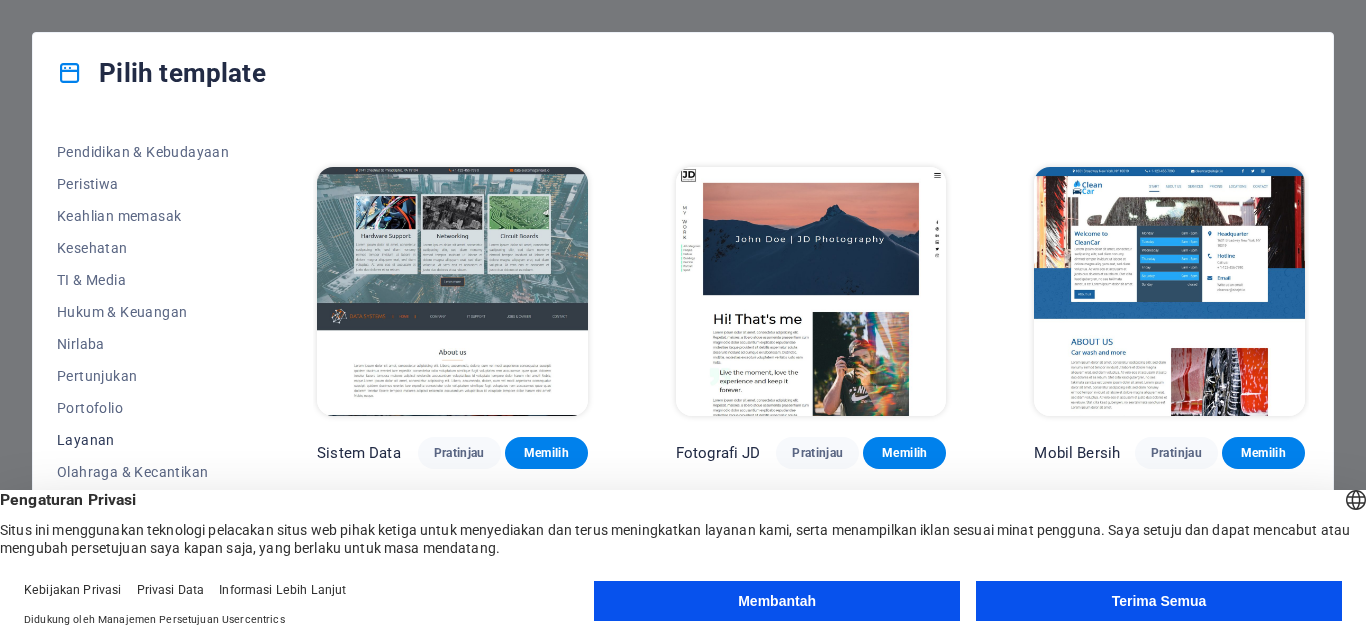 click on "Layanan" at bounding box center (86, 440) 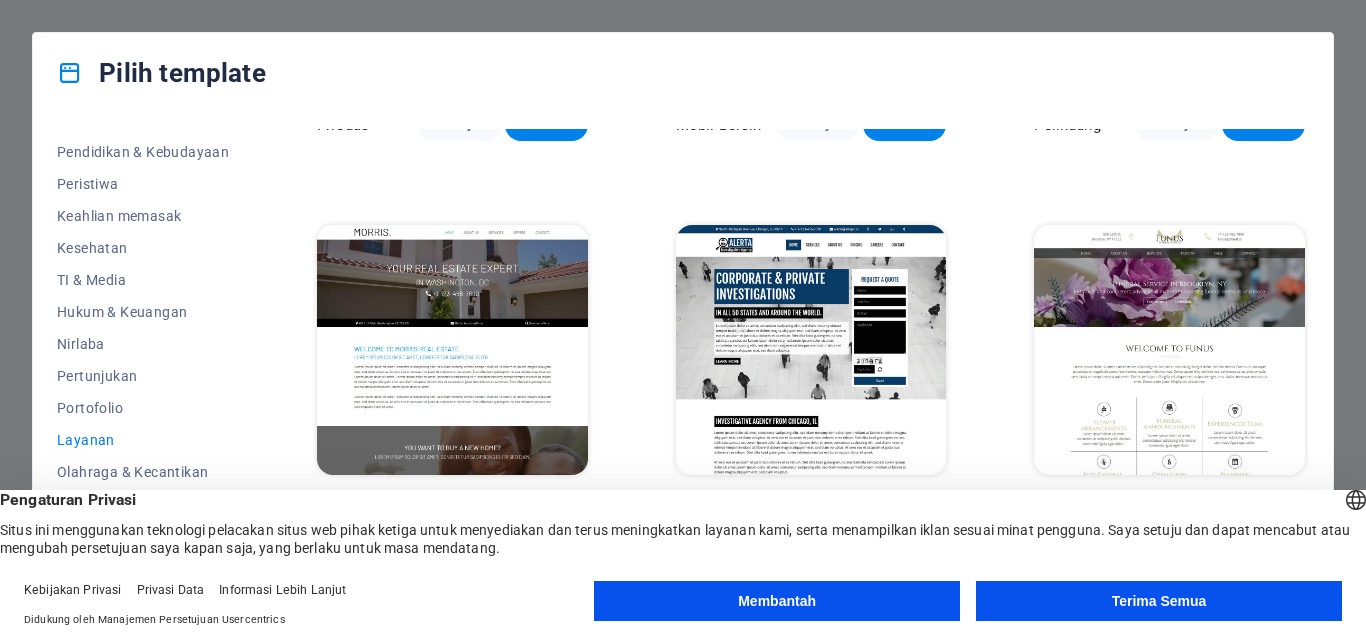 scroll, scrollTop: 1669, scrollLeft: 0, axis: vertical 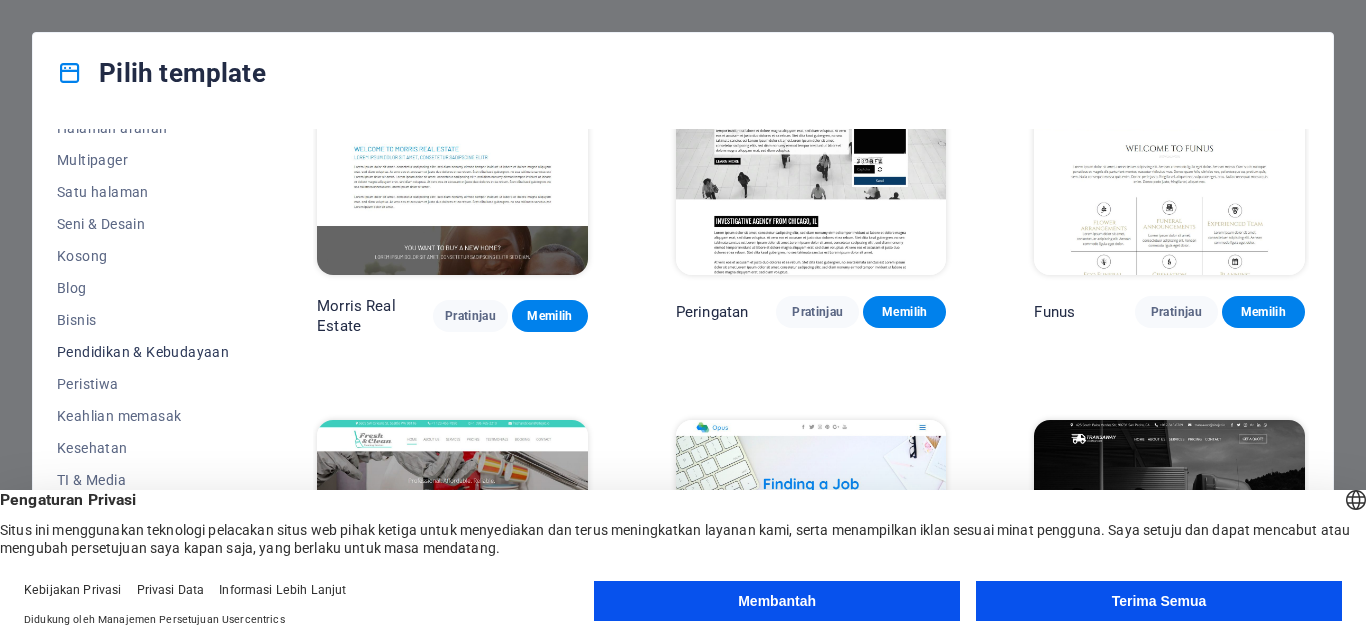 click on "Pendidikan & Kebudayaan" at bounding box center [143, 352] 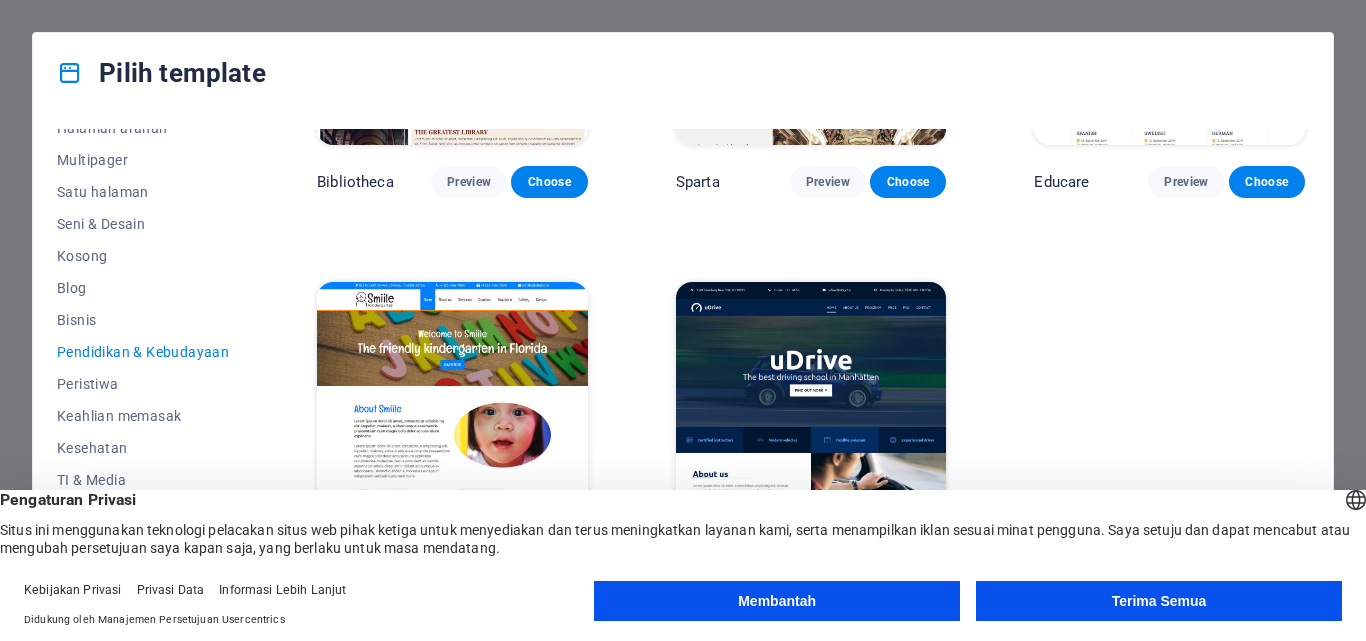 scroll, scrollTop: 0, scrollLeft: 0, axis: both 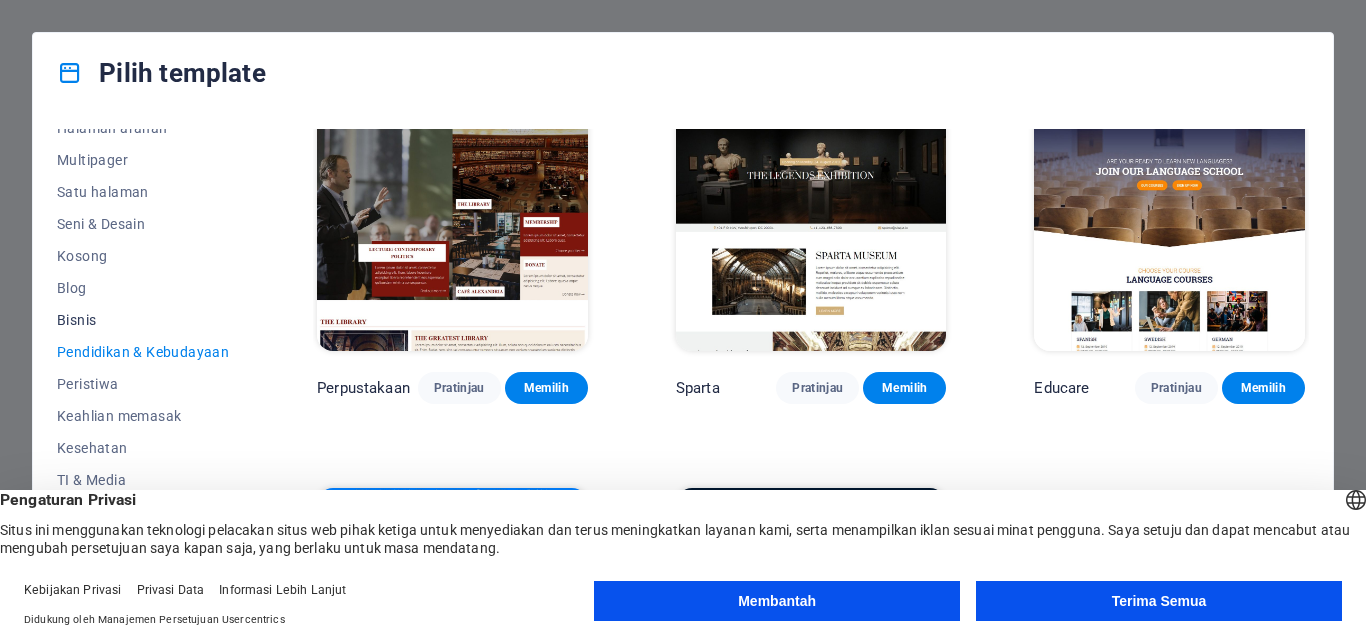 click on "Bisnis" at bounding box center (76, 320) 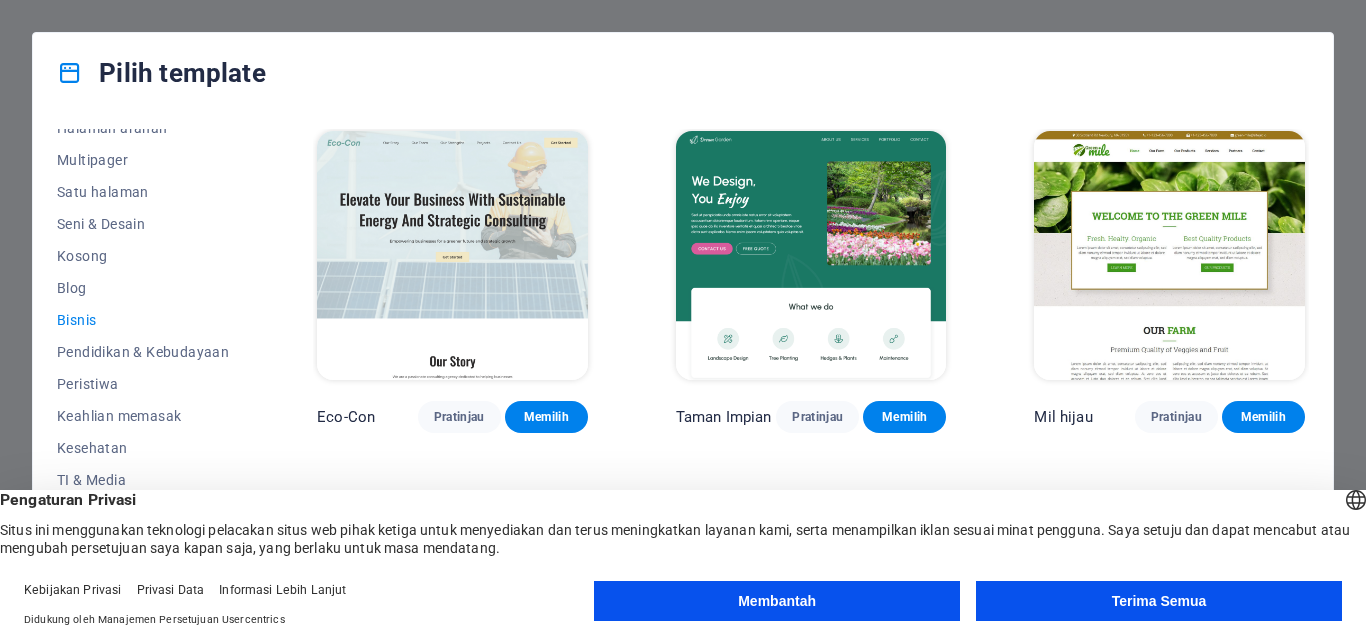 scroll, scrollTop: 0, scrollLeft: 0, axis: both 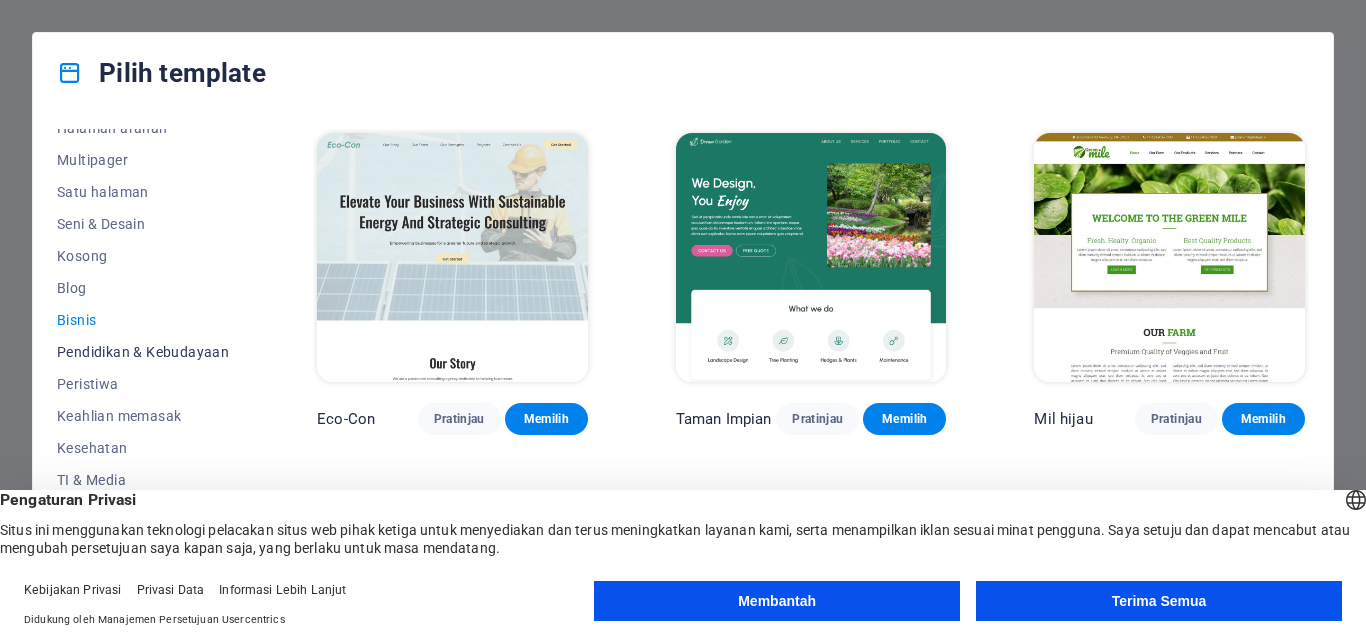 click on "Pendidikan & Kebudayaan" at bounding box center (143, 352) 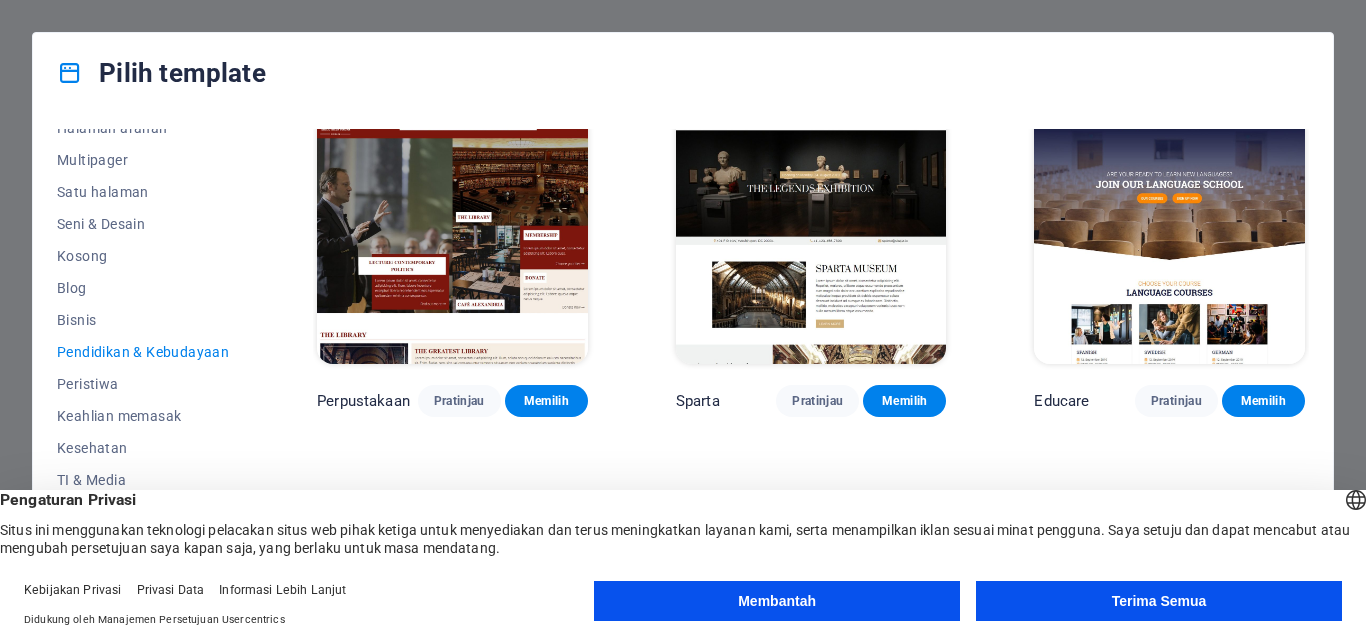 scroll, scrollTop: 400, scrollLeft: 0, axis: vertical 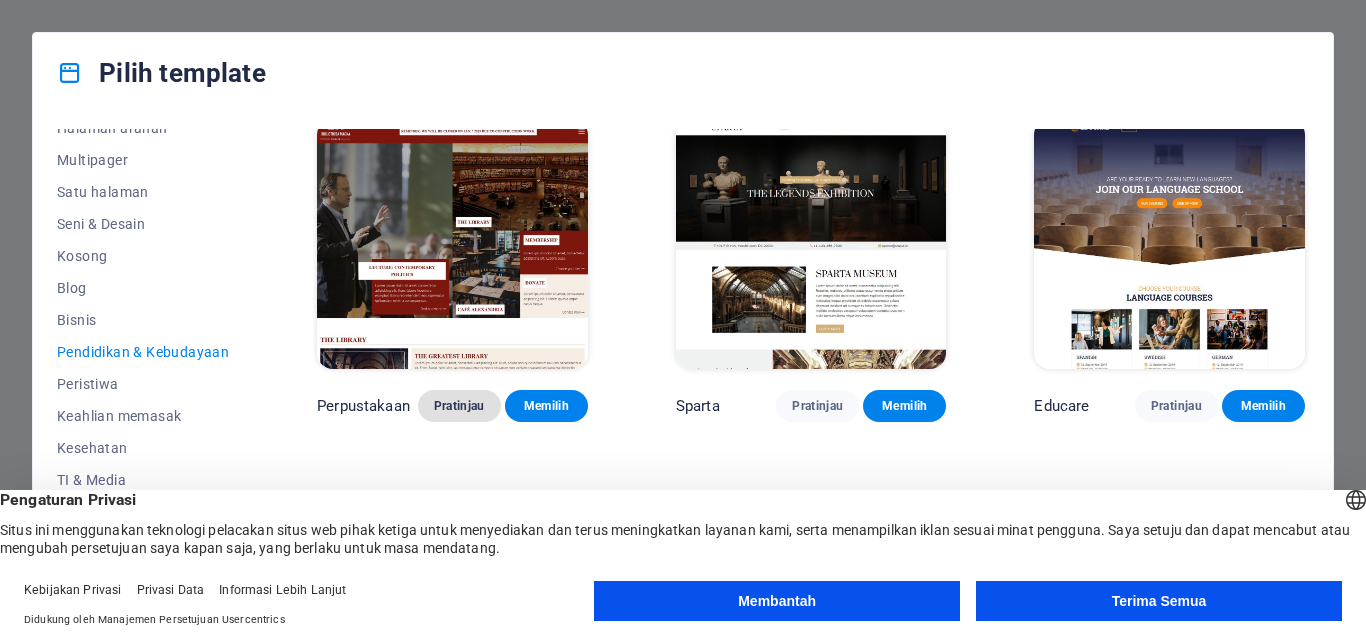 click on "Pratinjau" at bounding box center (459, 406) 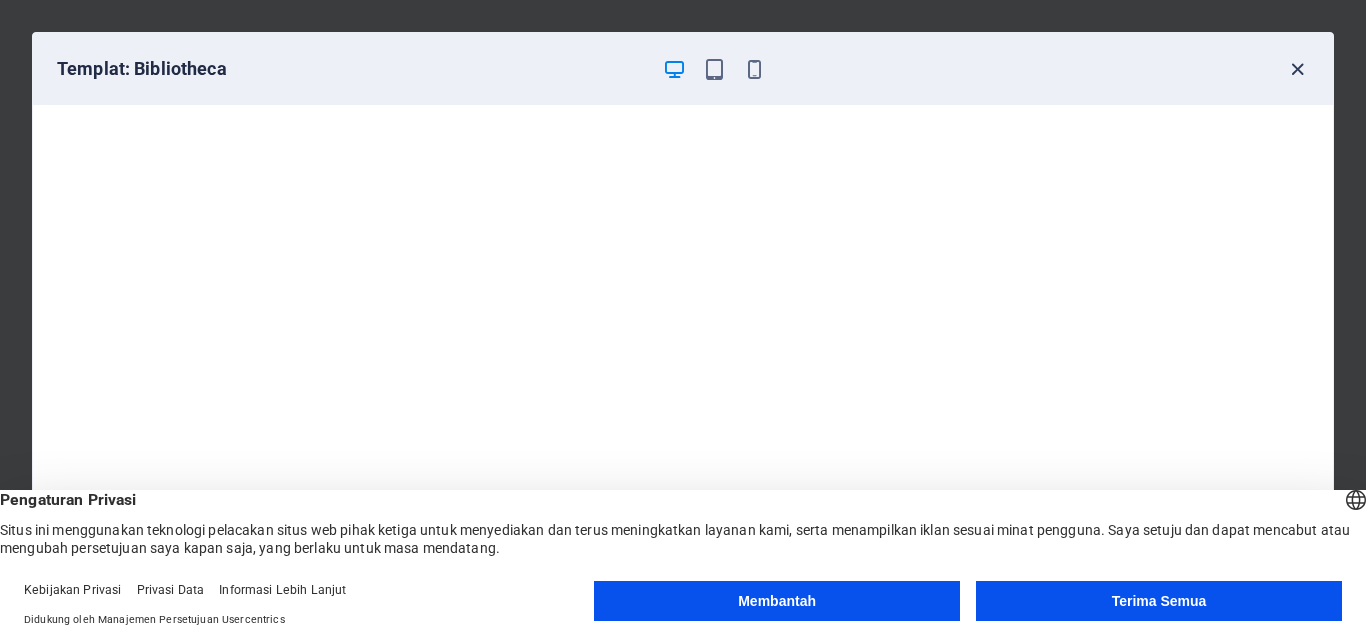 click at bounding box center (1297, 69) 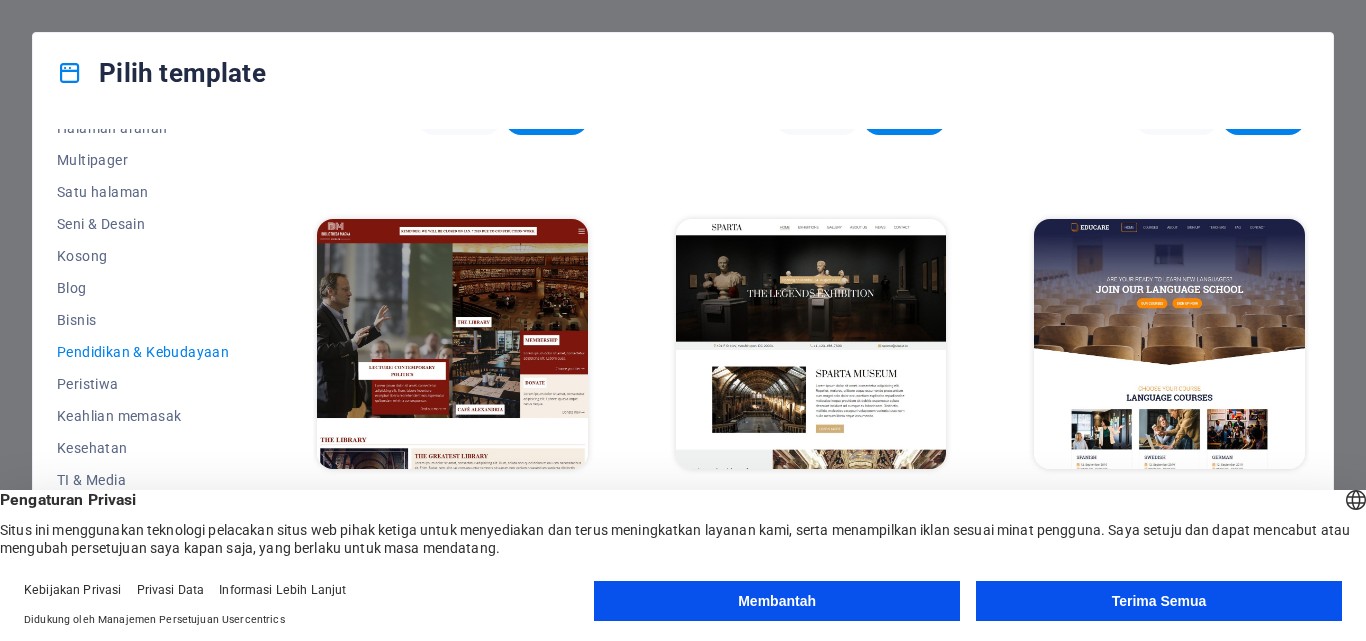 scroll, scrollTop: 200, scrollLeft: 0, axis: vertical 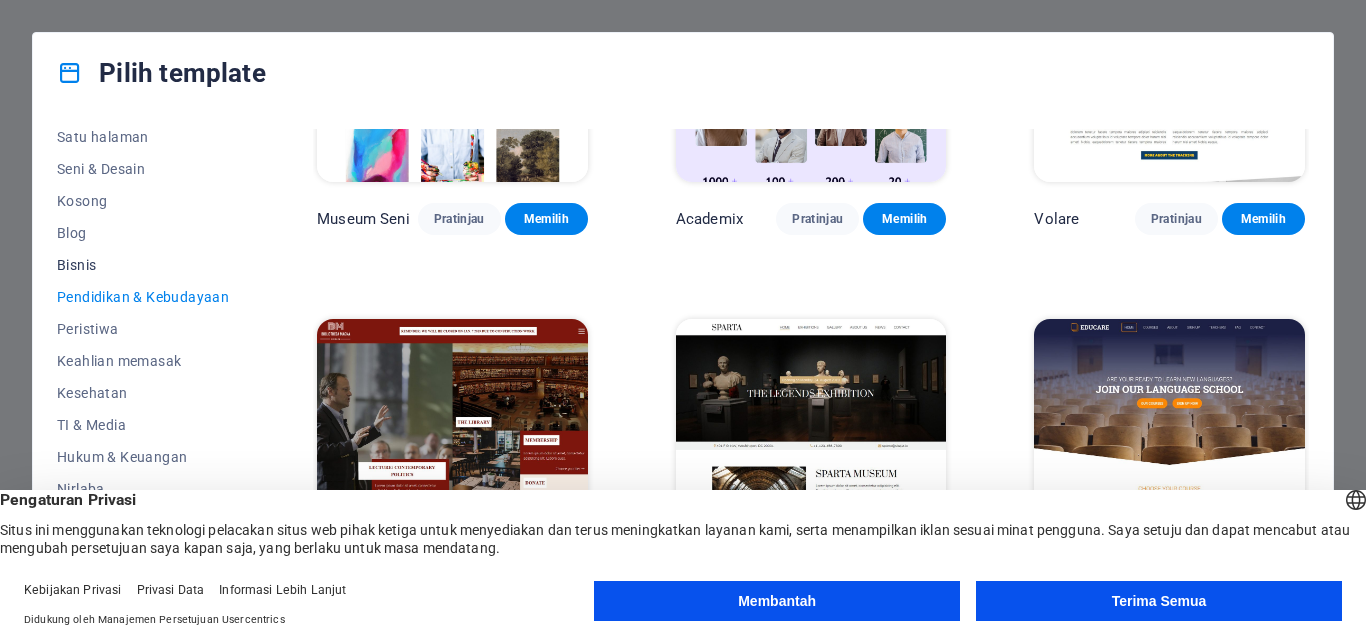 click on "Bisnis" at bounding box center [76, 265] 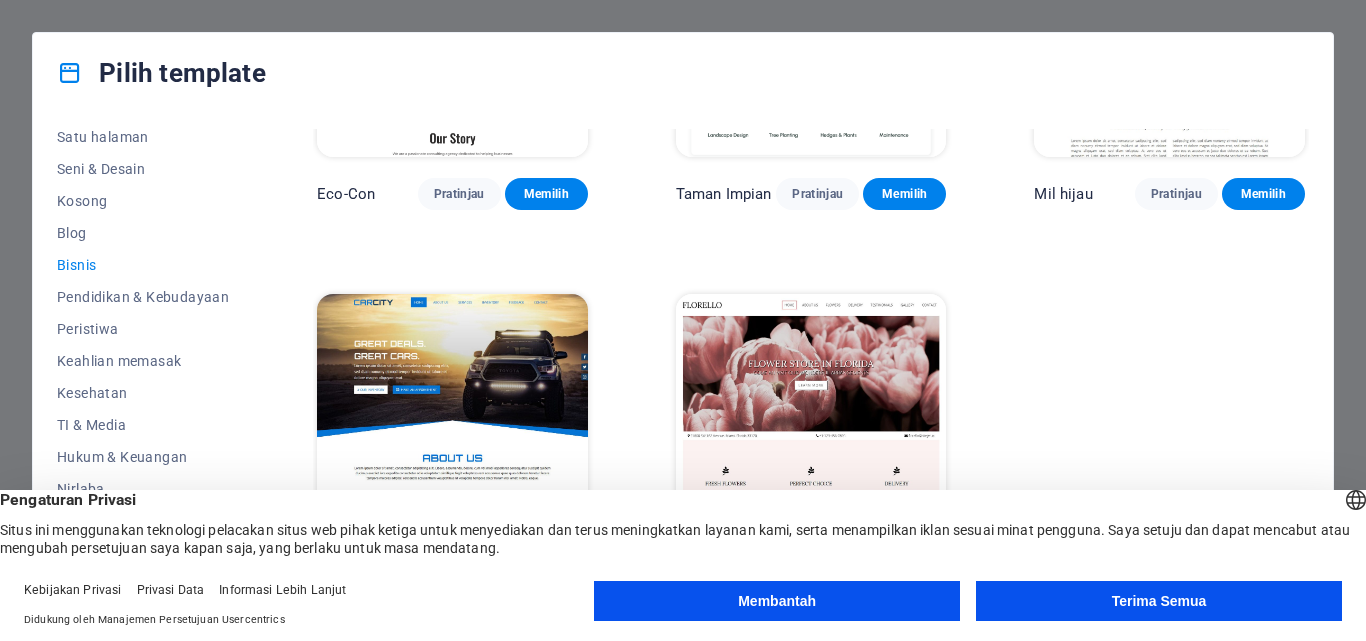 scroll, scrollTop: 234, scrollLeft: 0, axis: vertical 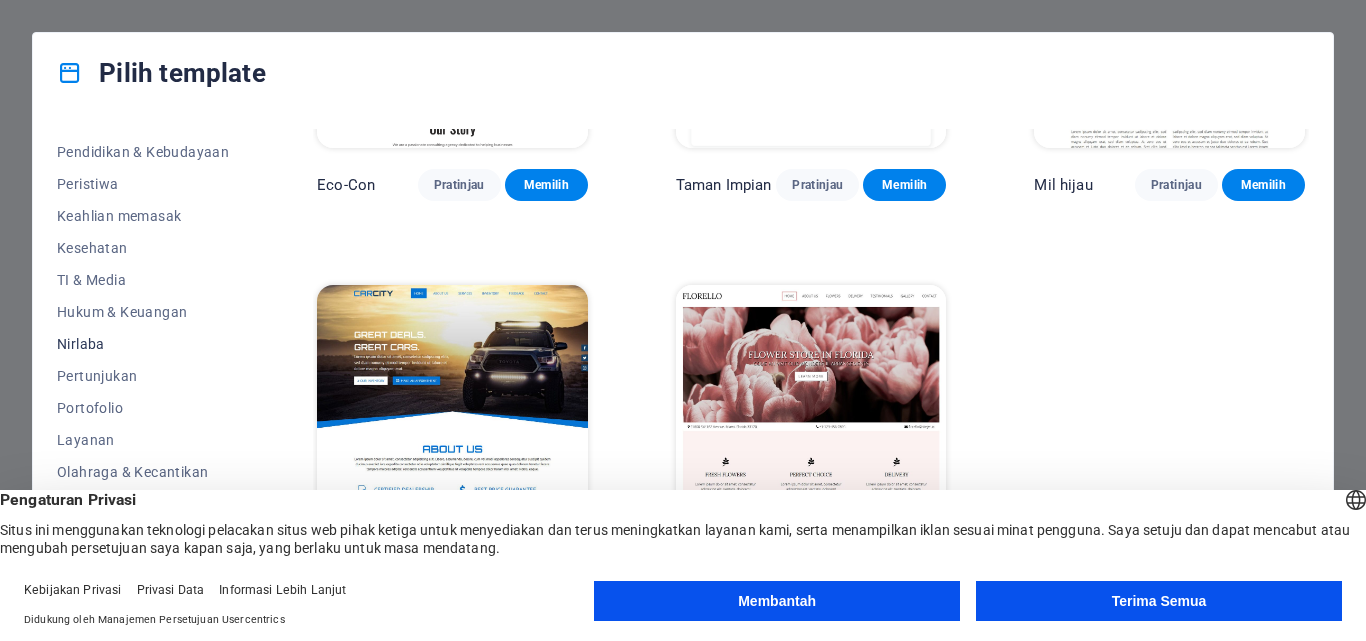 click on "Nirlaba" at bounding box center [81, 344] 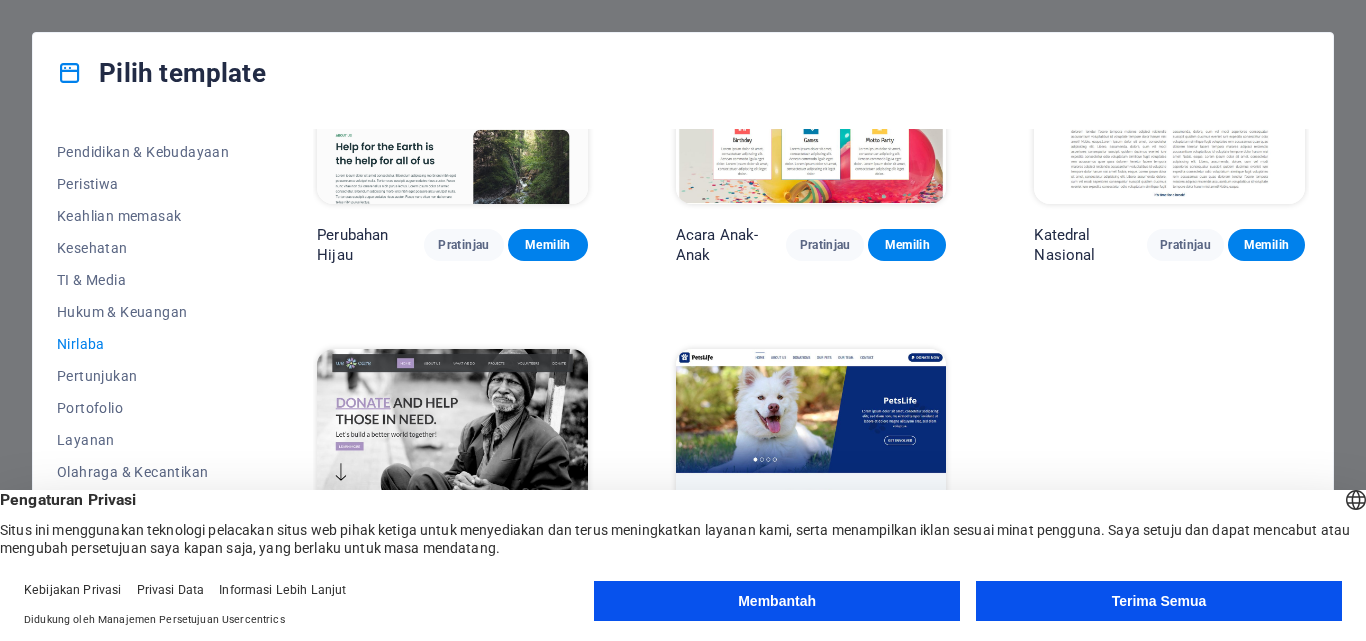 scroll, scrollTop: 250, scrollLeft: 0, axis: vertical 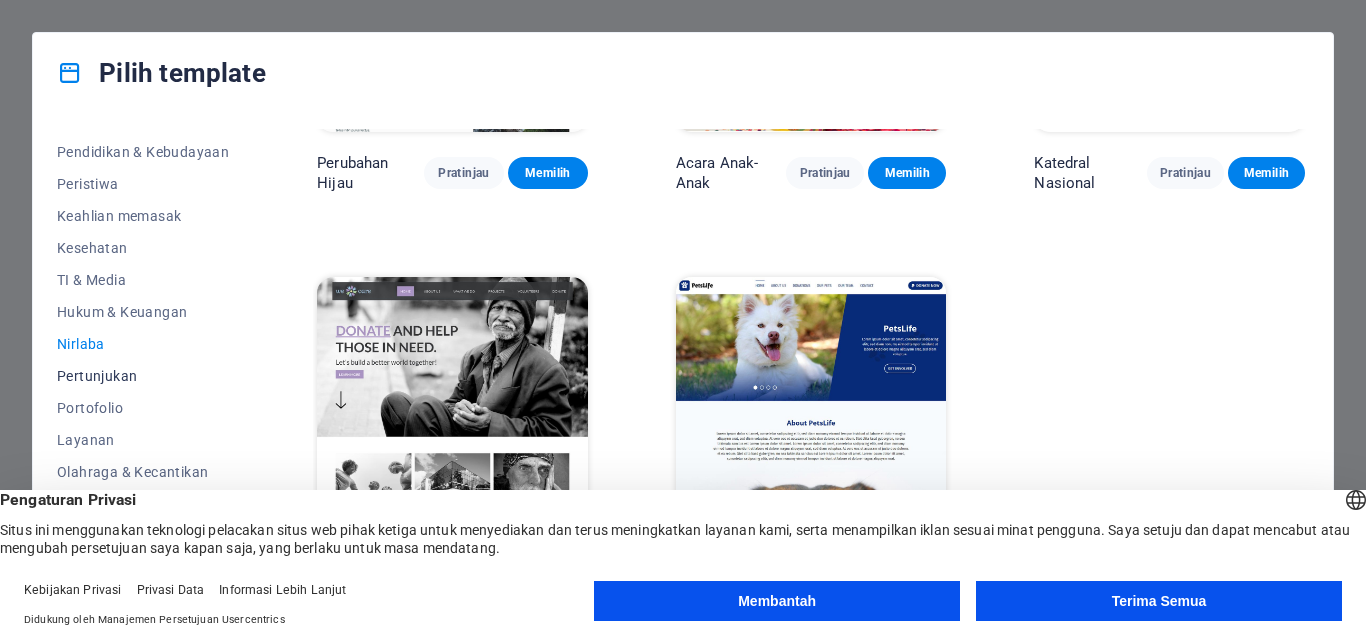 click on "Pertunjukan" at bounding box center [97, 376] 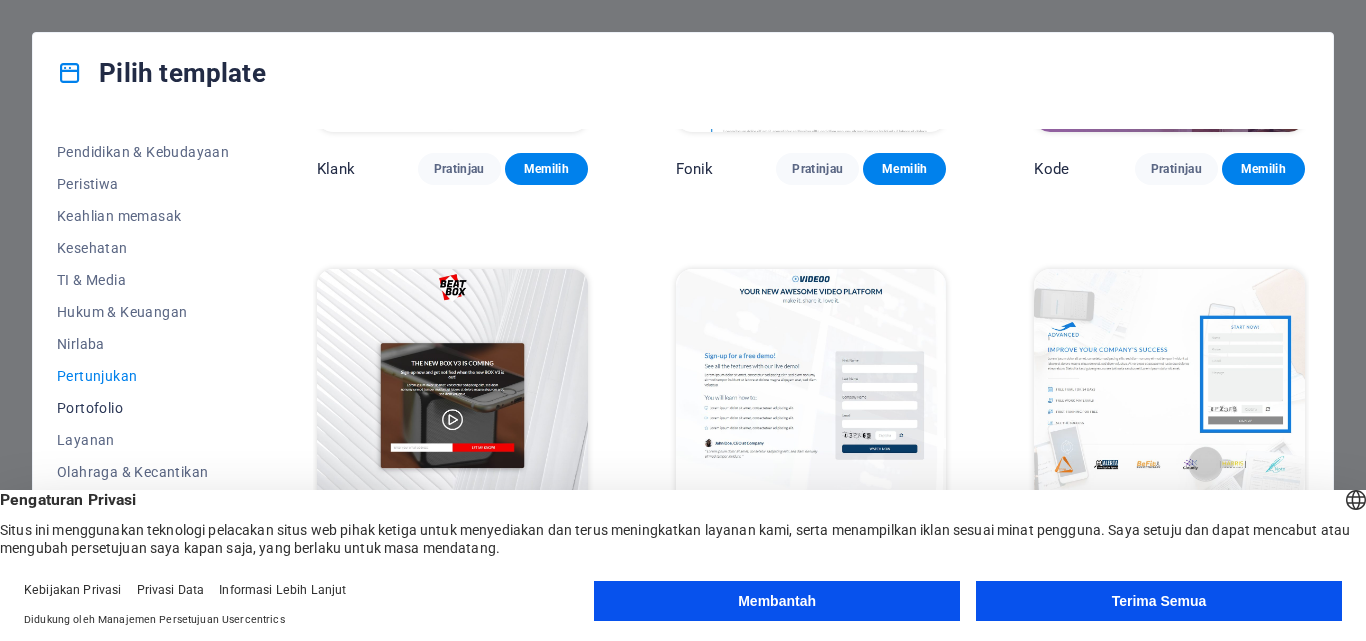 click on "Portofolio" at bounding box center (90, 408) 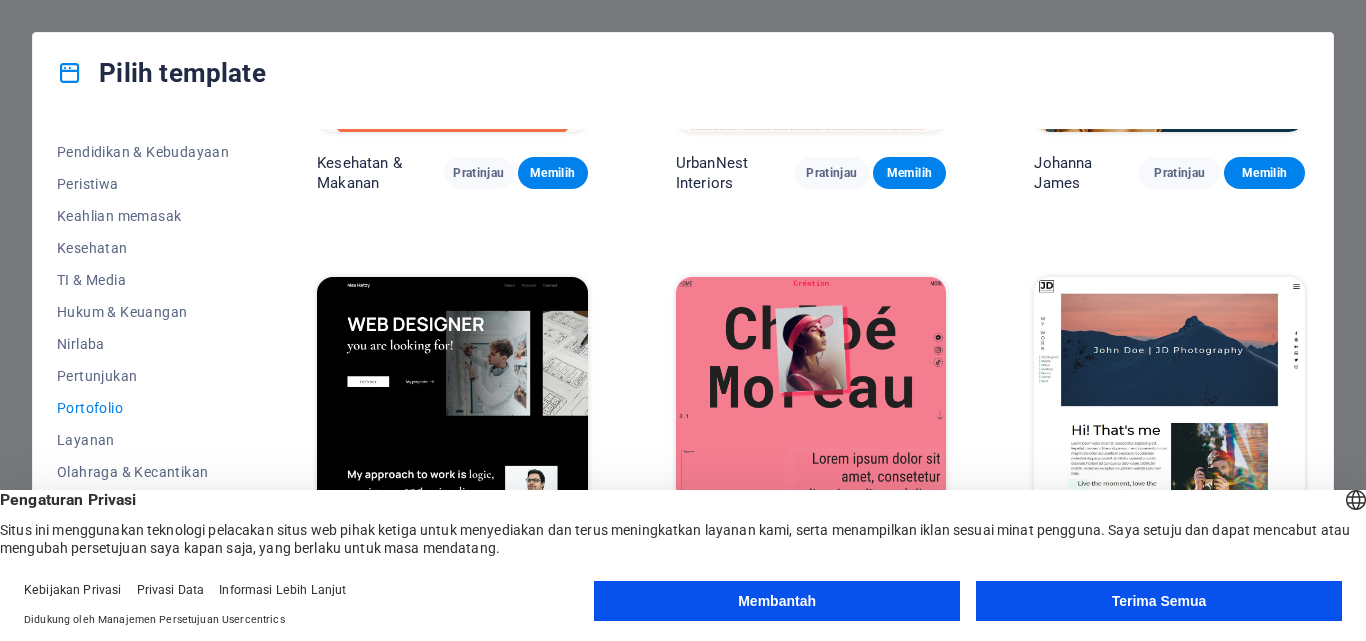 scroll, scrollTop: 0, scrollLeft: 0, axis: both 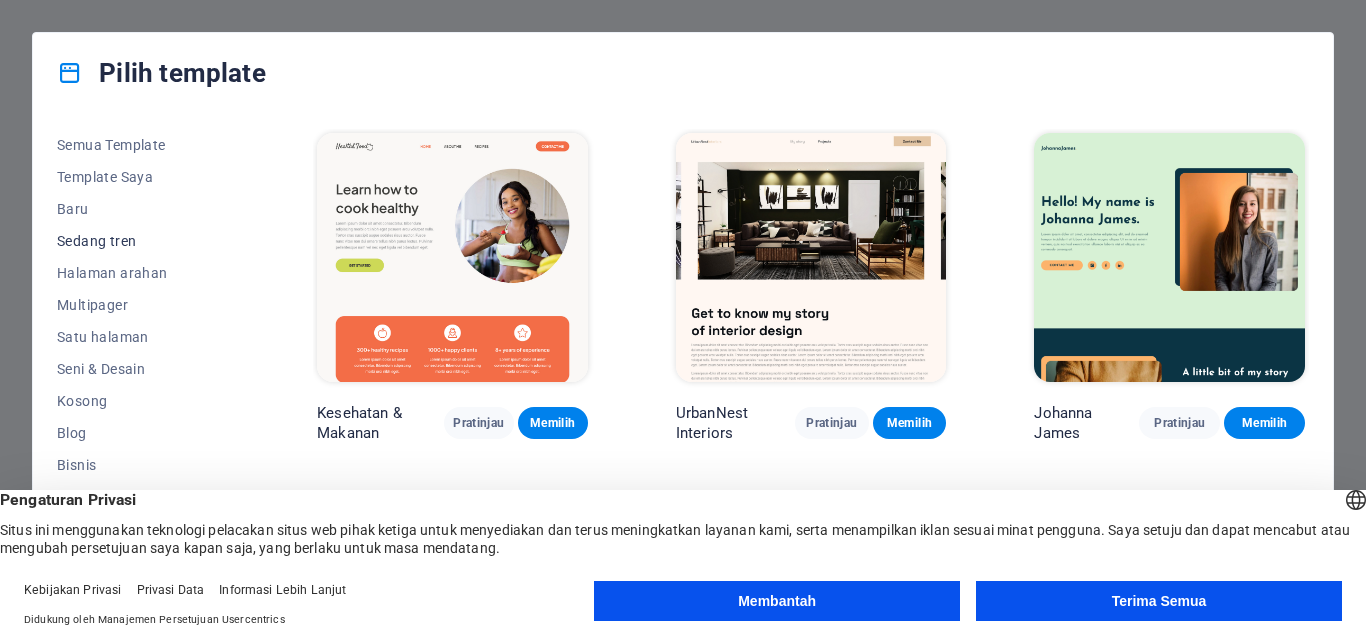 click on "Sedang tren" at bounding box center (96, 241) 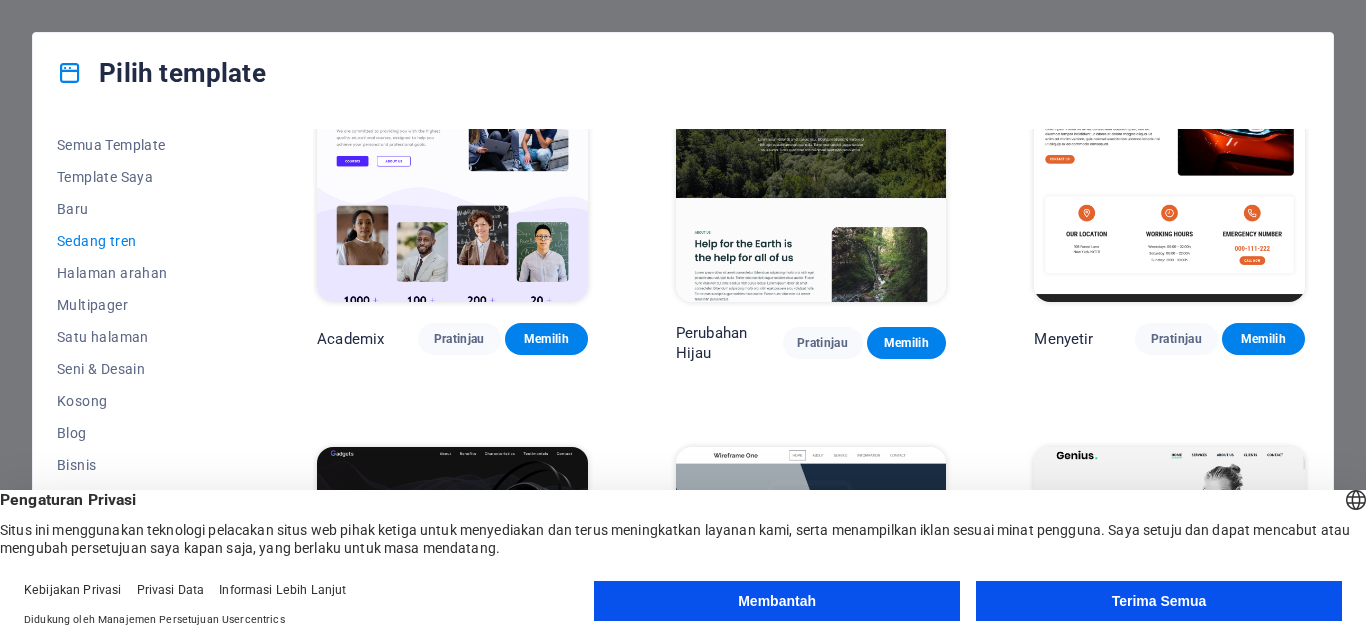 scroll, scrollTop: 904, scrollLeft: 0, axis: vertical 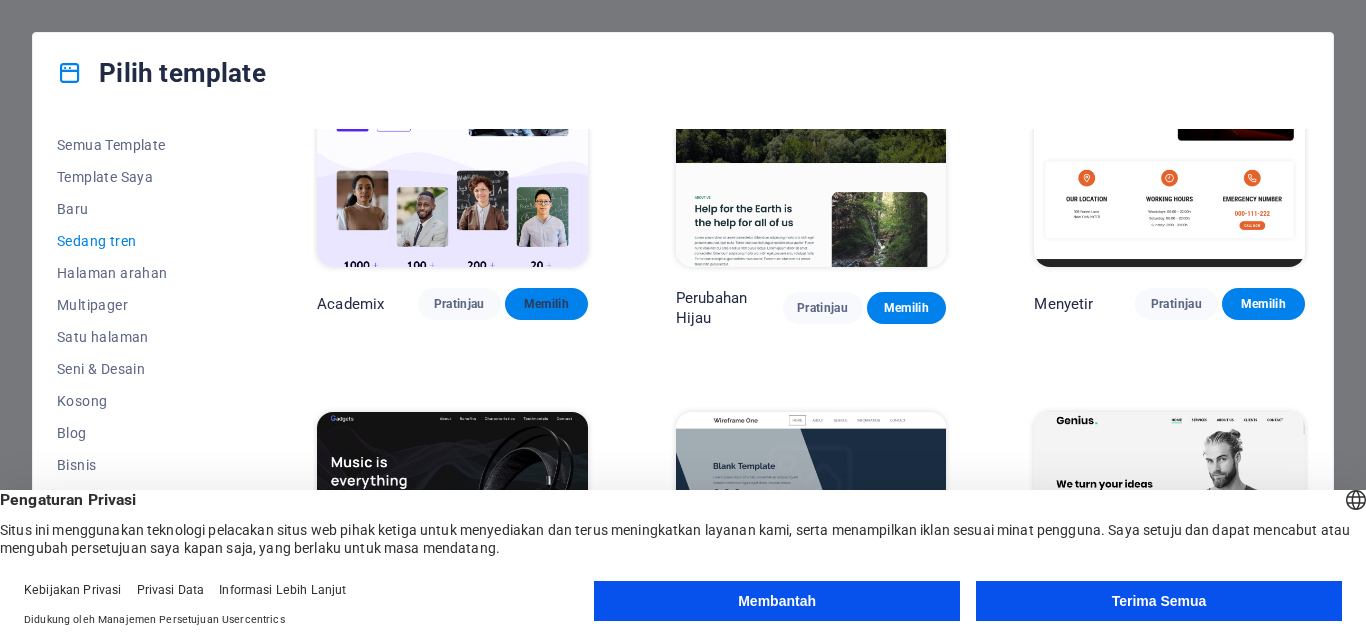 click on "Memilih" at bounding box center [546, 304] 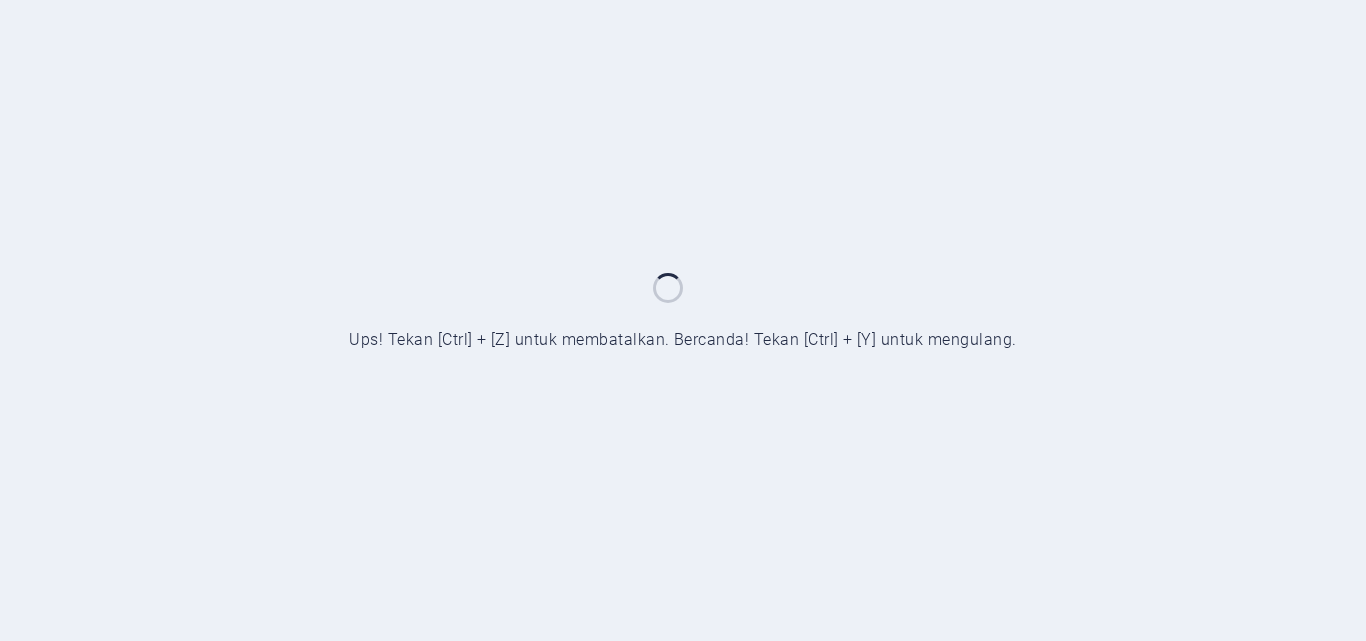 scroll, scrollTop: 0, scrollLeft: 0, axis: both 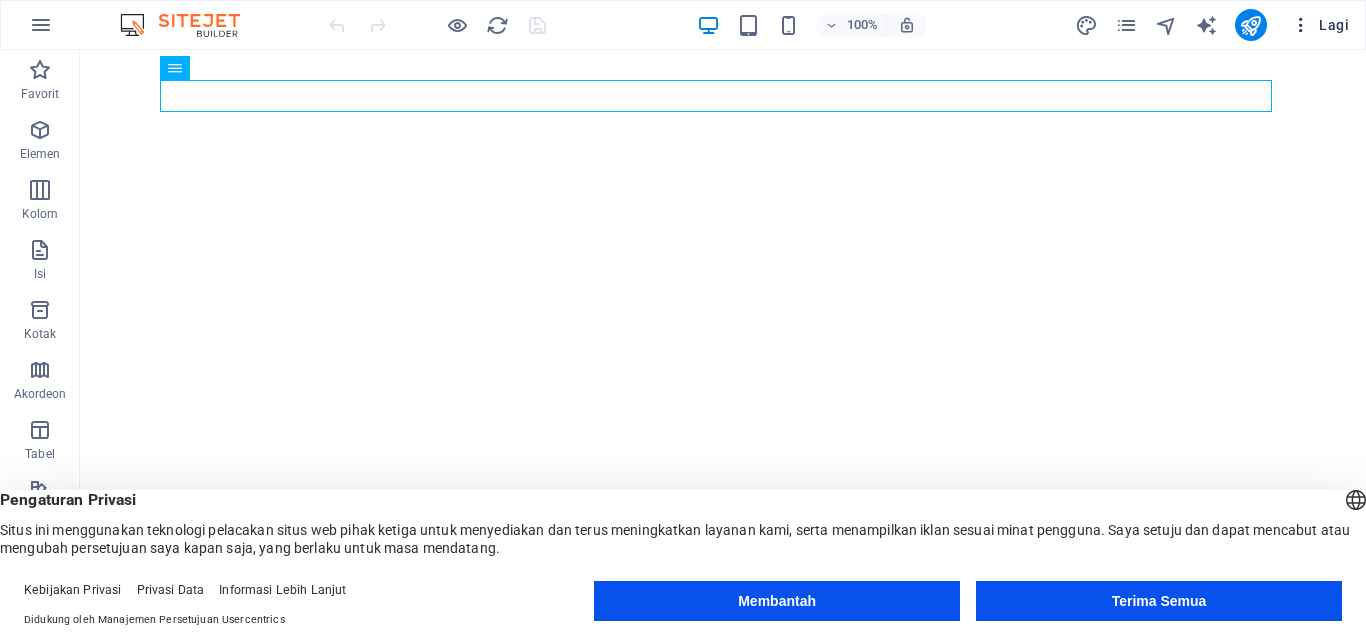click on "Lagi" at bounding box center [1334, 25] 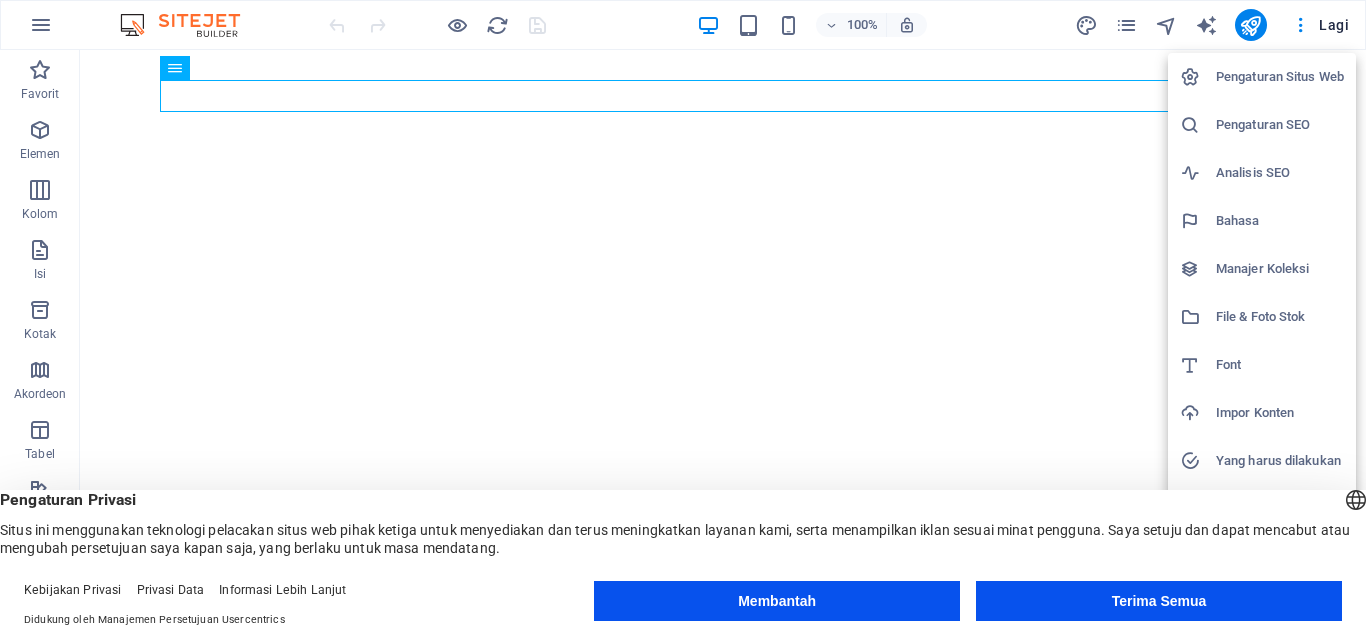 click on "Pengaturan Situs Web" at bounding box center (1280, 76) 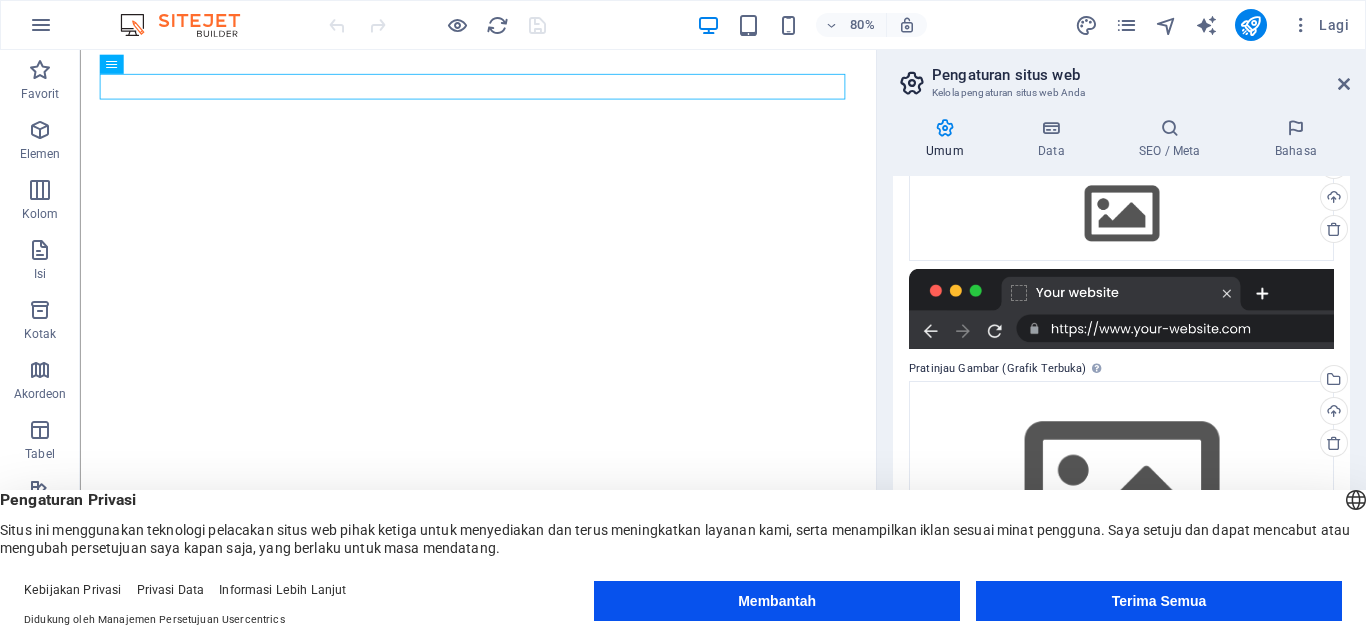 scroll, scrollTop: 265, scrollLeft: 0, axis: vertical 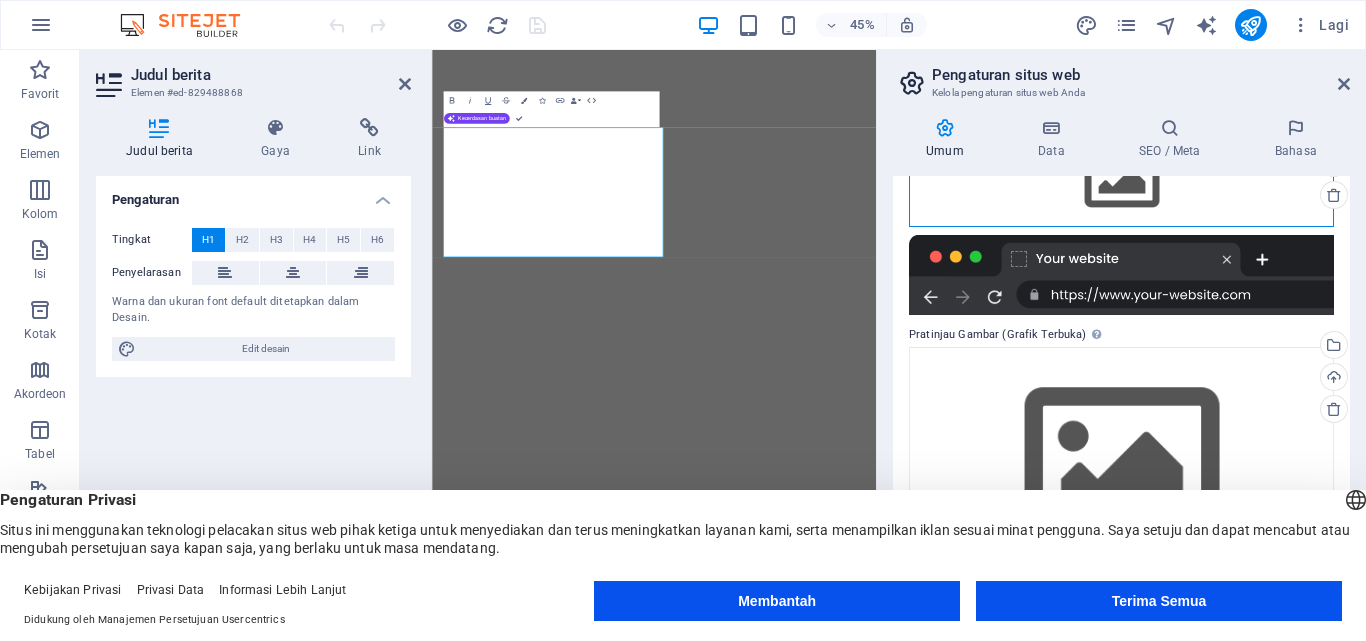 click on "Seret file ke sini, klik untuk memilih file atau  pilih file dari File atau foto & video stok gratis kami" at bounding box center (1121, 180) 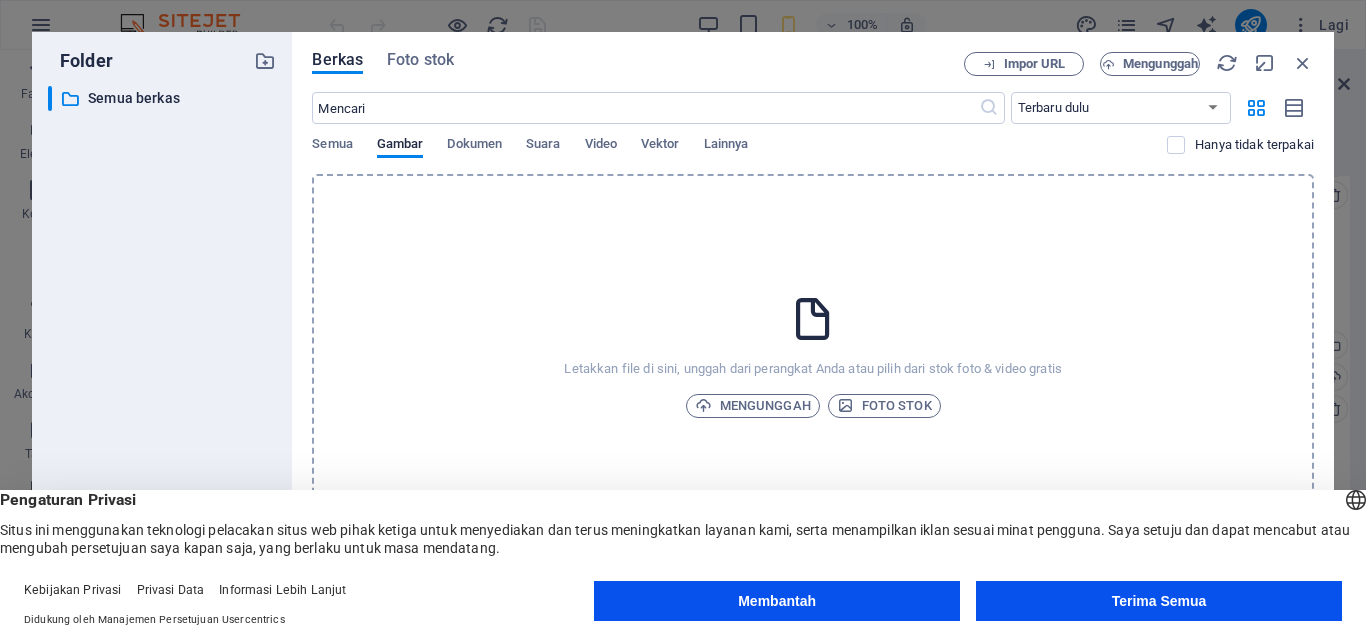 click on "Letakkan file di sini, unggah dari perangkat Anda atau pilih dari stok foto & video gratis Mengunggah Foto stok" at bounding box center (813, 355) 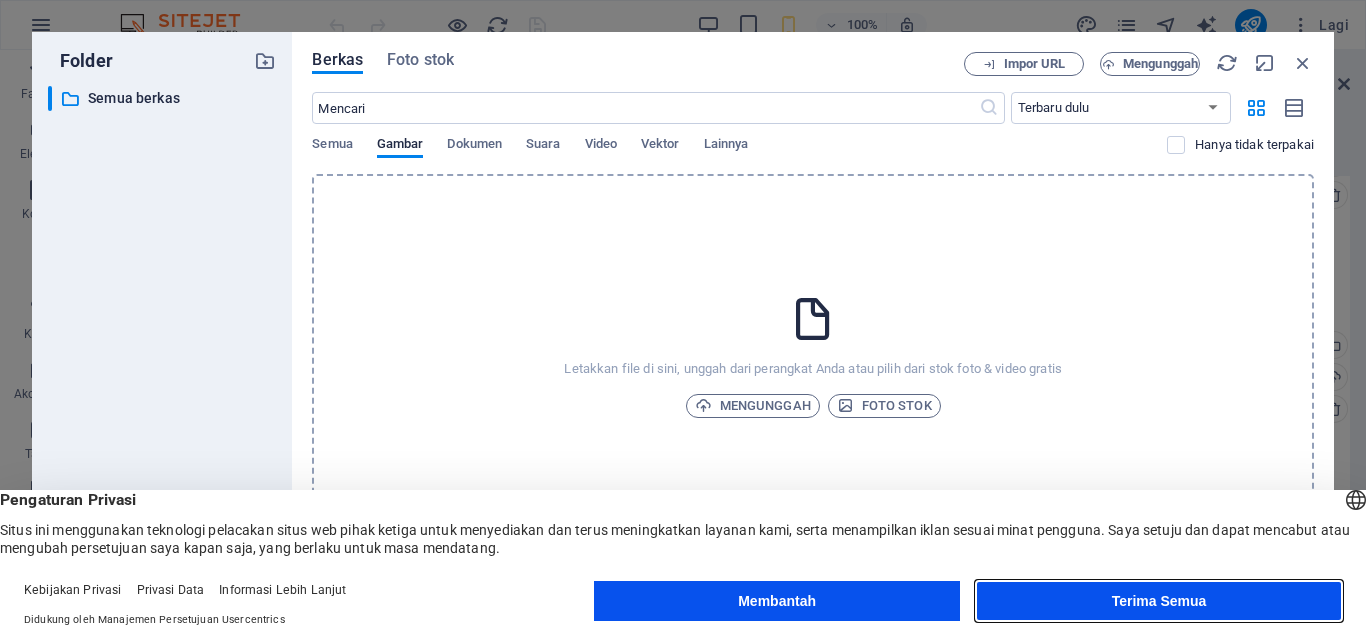 click on "Terima Semua" at bounding box center [1159, 601] 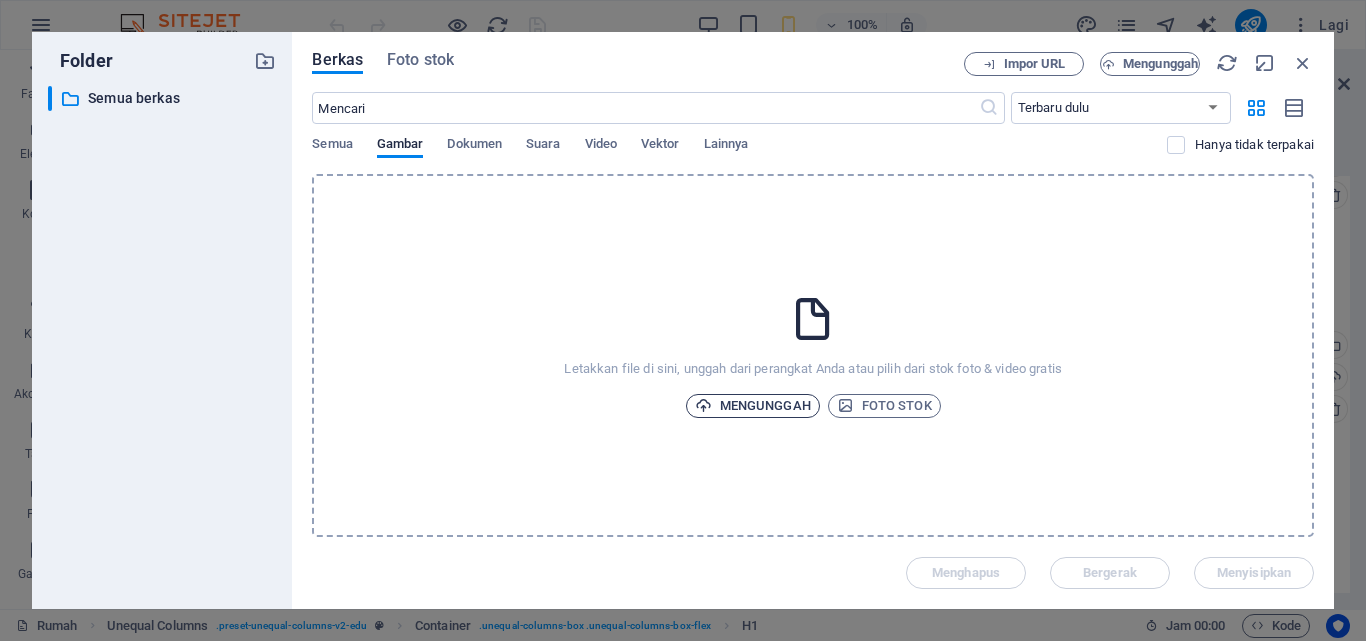 click on "Mengunggah" at bounding box center (765, 405) 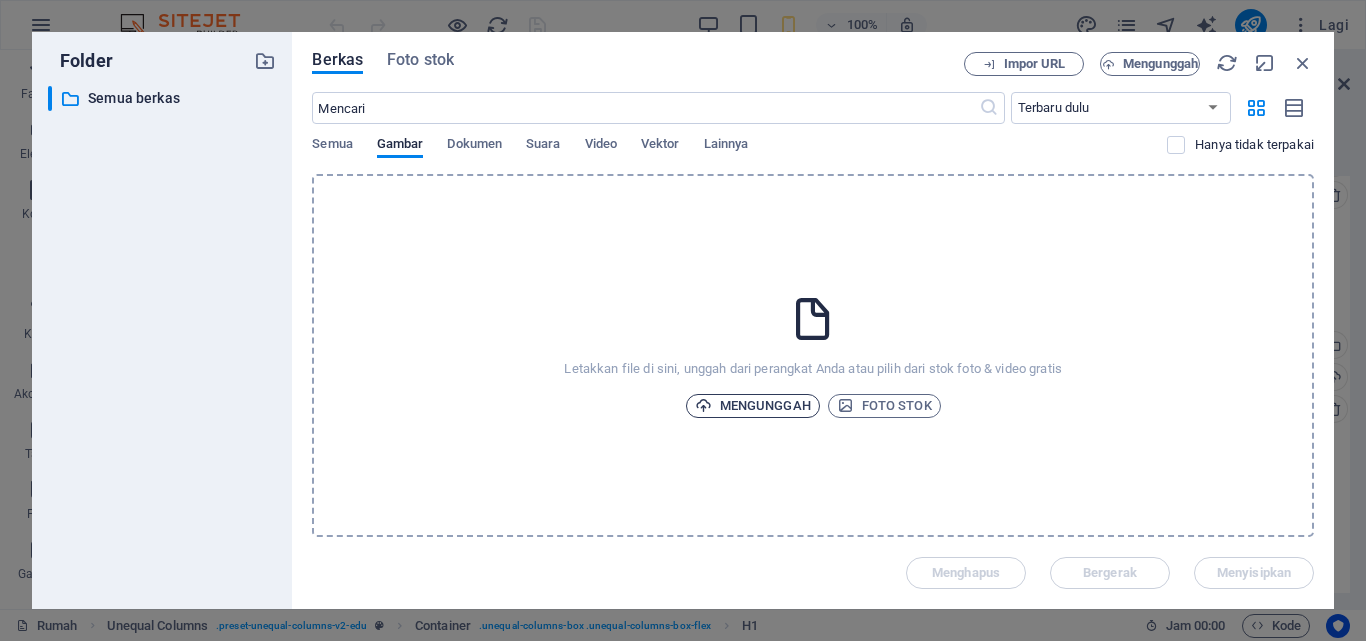 click on "Mengunggah" at bounding box center (765, 405) 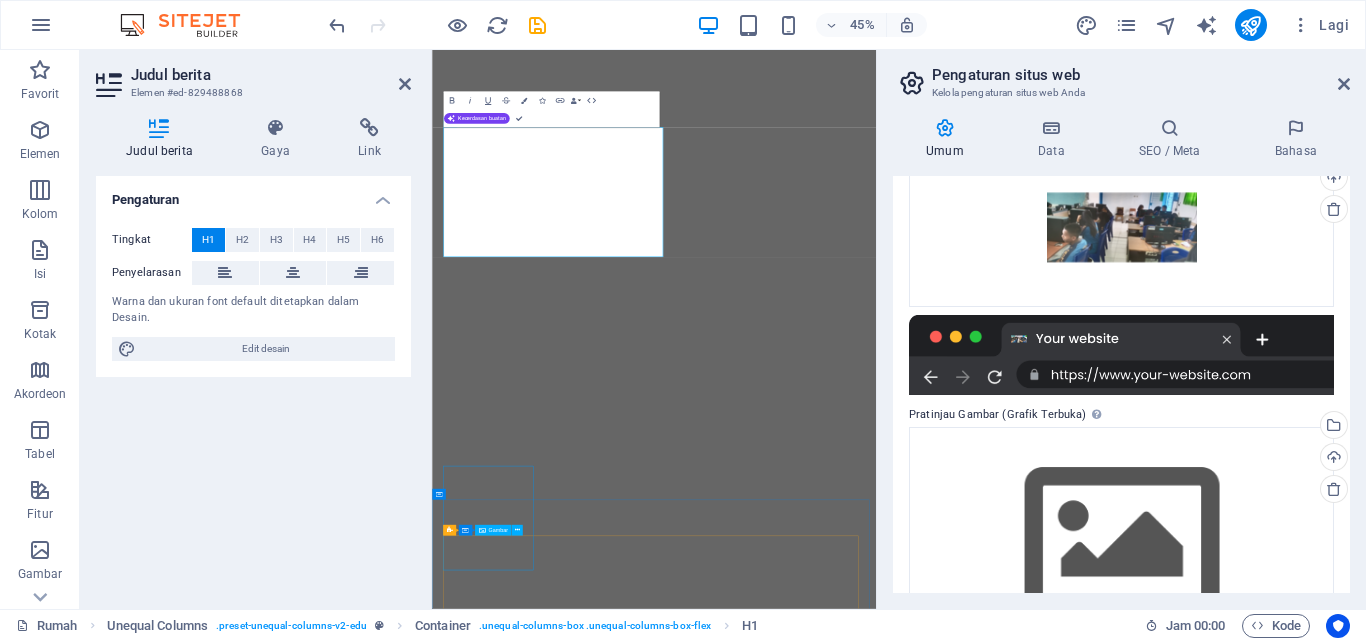 scroll, scrollTop: 265, scrollLeft: 0, axis: vertical 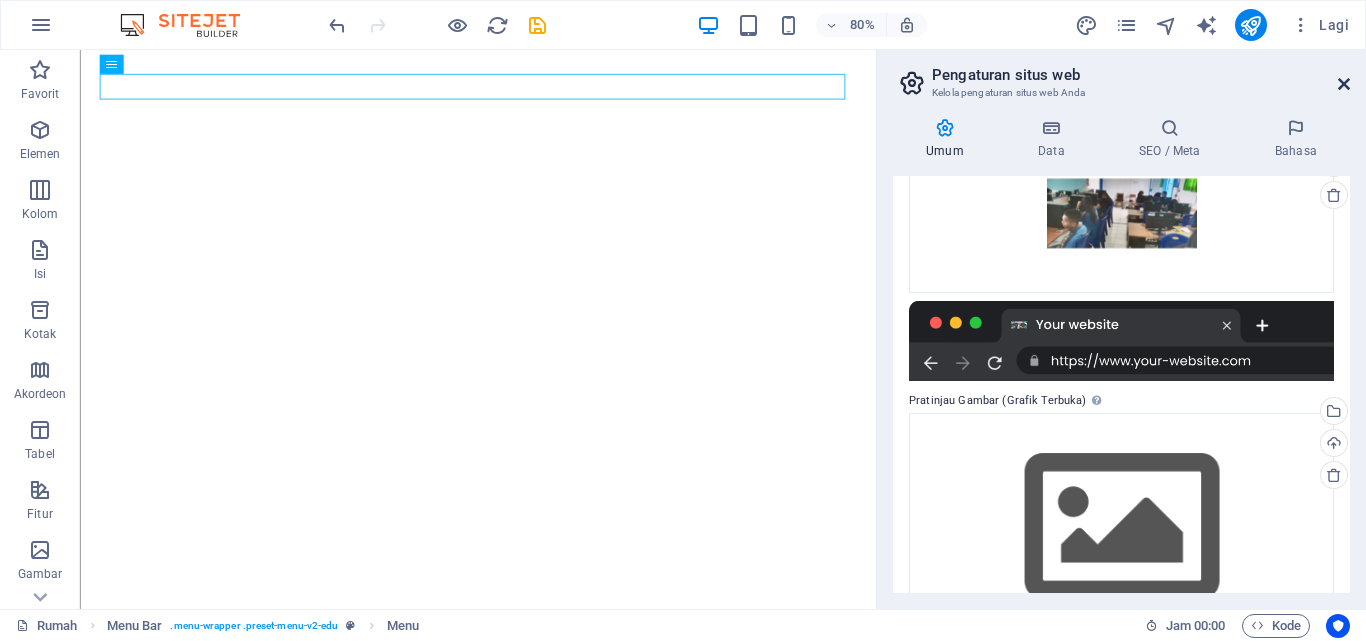 click at bounding box center [1344, 84] 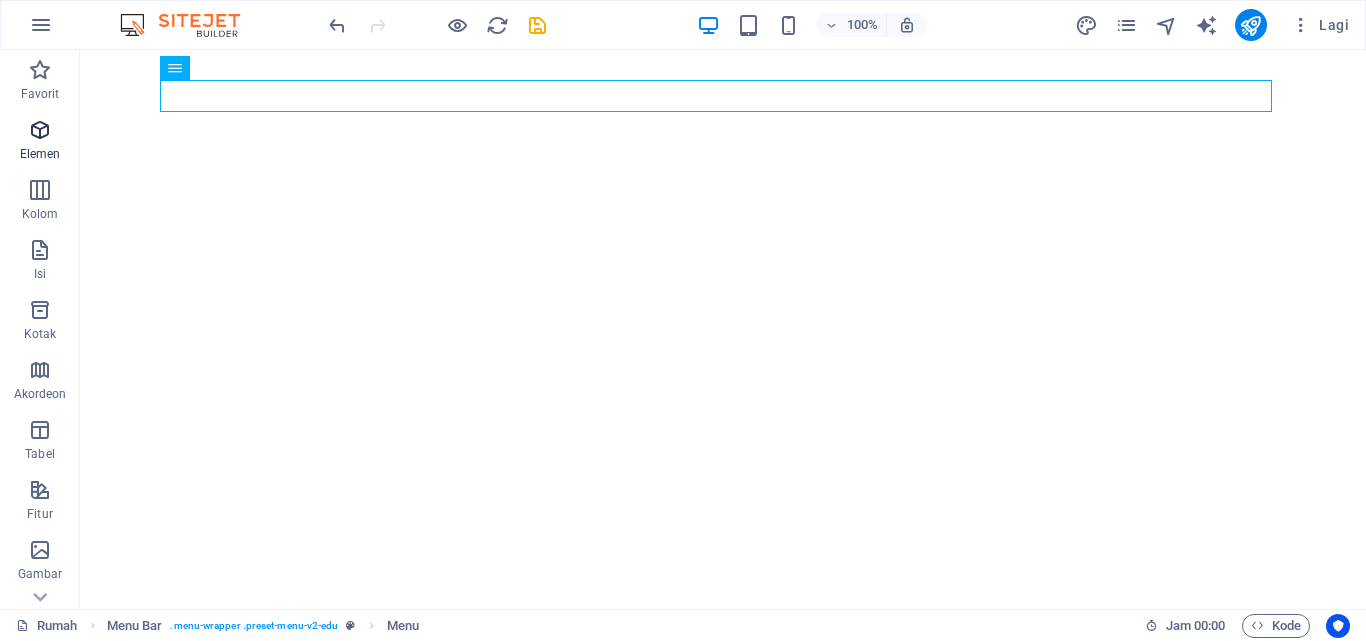 click on "Elemen" at bounding box center (40, 154) 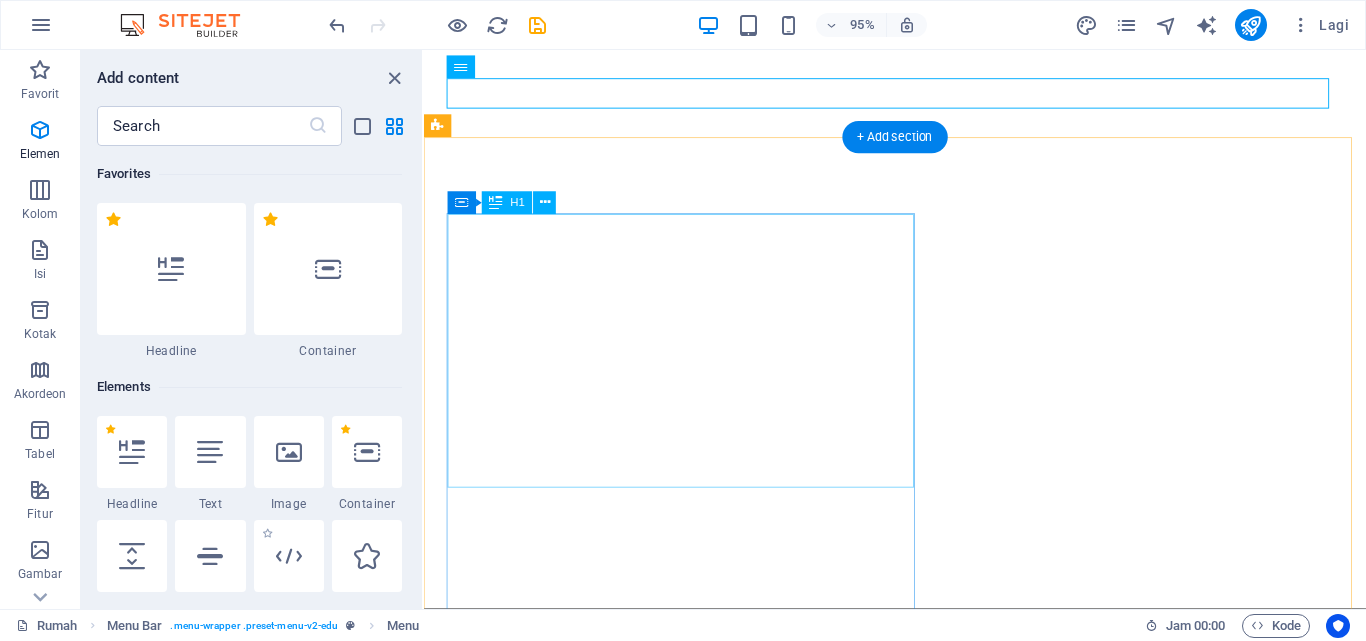 scroll, scrollTop: 413, scrollLeft: 0, axis: vertical 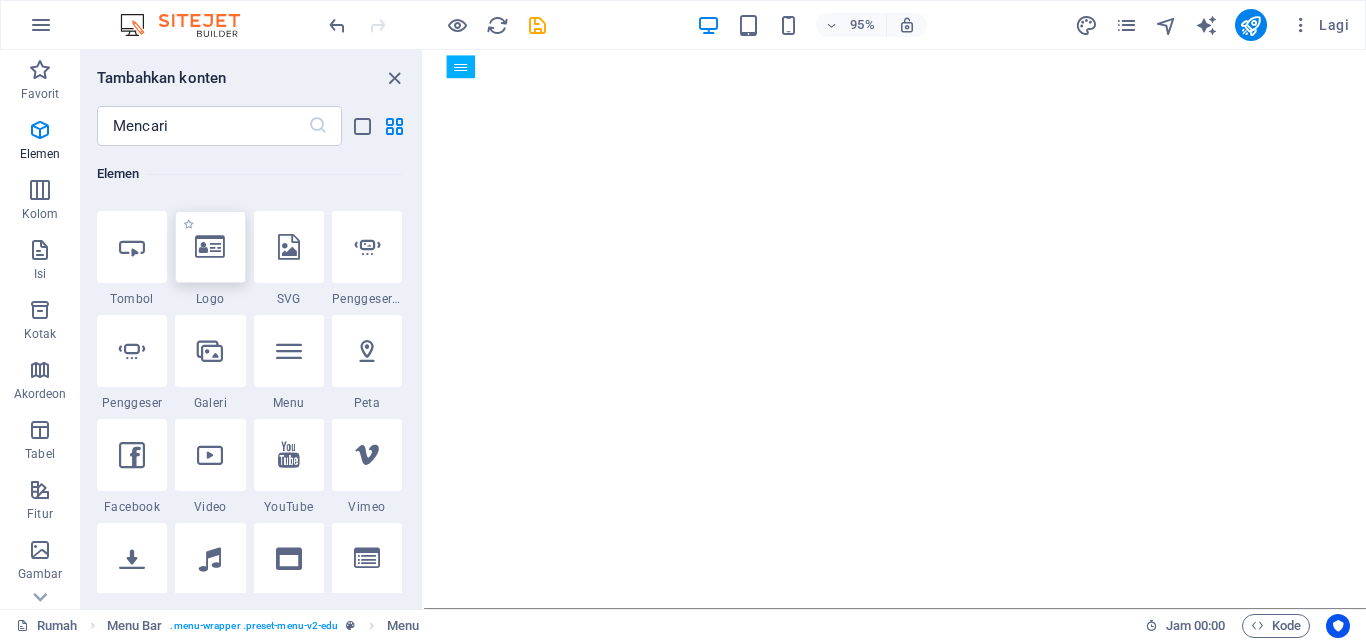 click at bounding box center (210, 247) 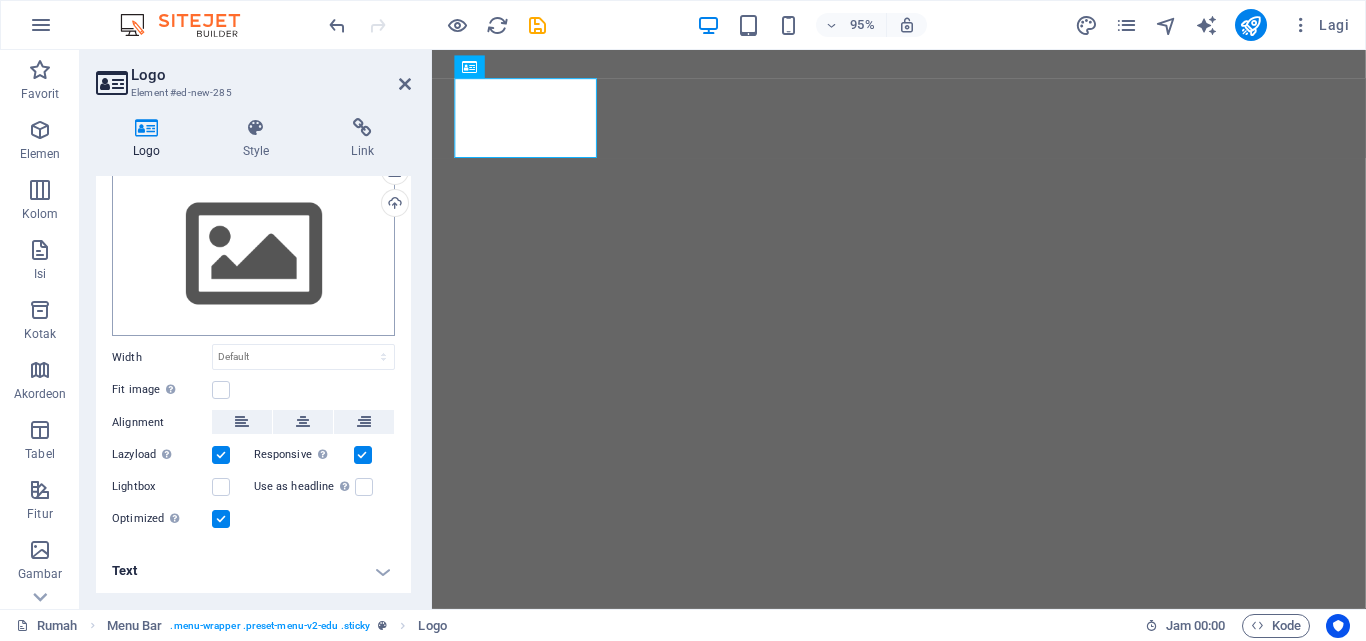scroll, scrollTop: 0, scrollLeft: 0, axis: both 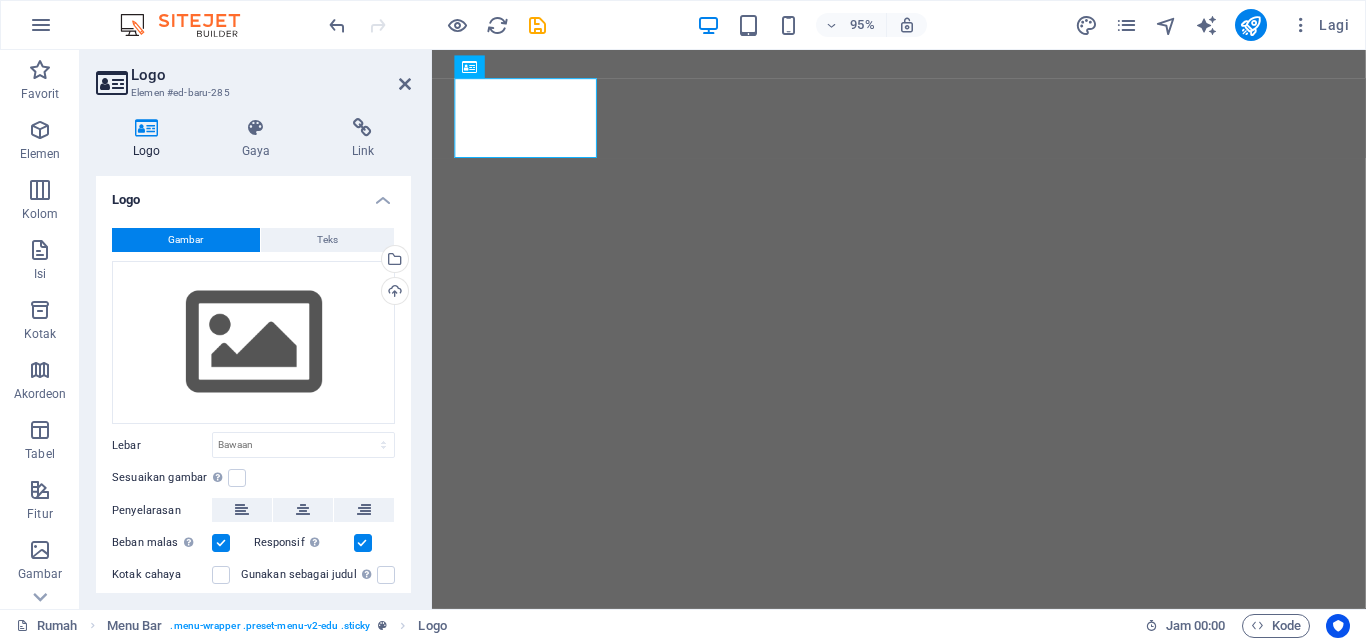 click on "Gambar" at bounding box center [185, 239] 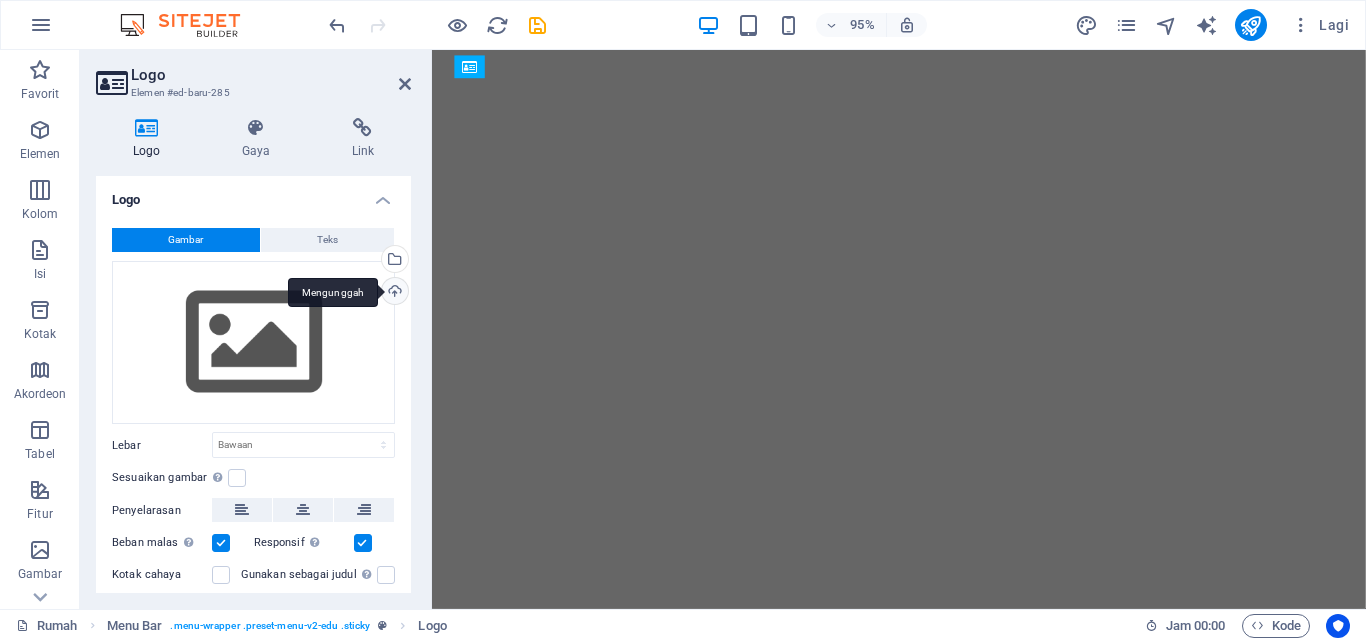 click on "Mengunggah" at bounding box center [393, 293] 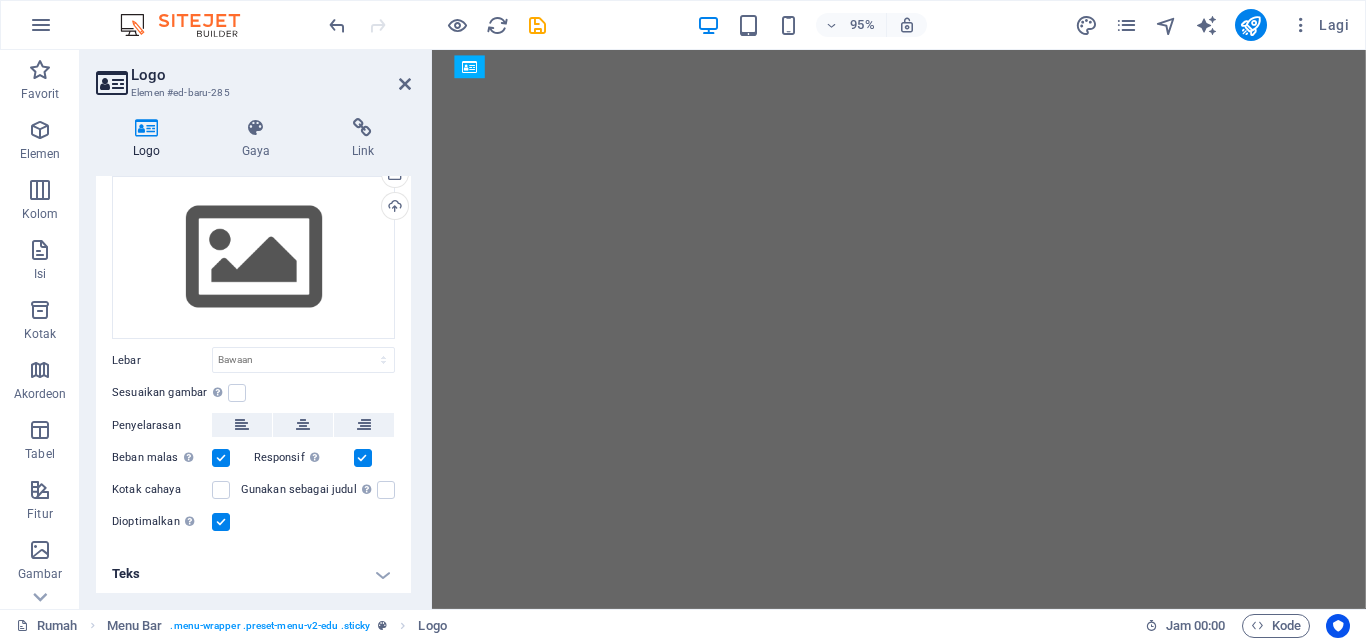 scroll, scrollTop: 88, scrollLeft: 0, axis: vertical 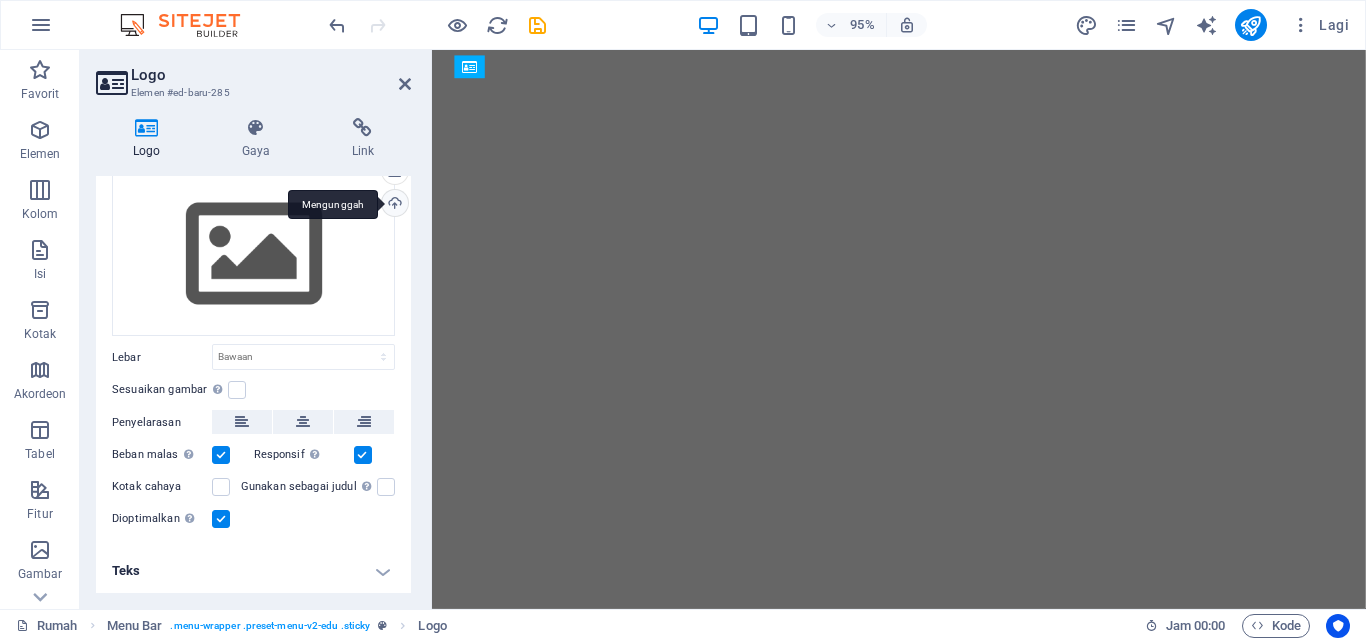 click on "Mengunggah" at bounding box center (393, 205) 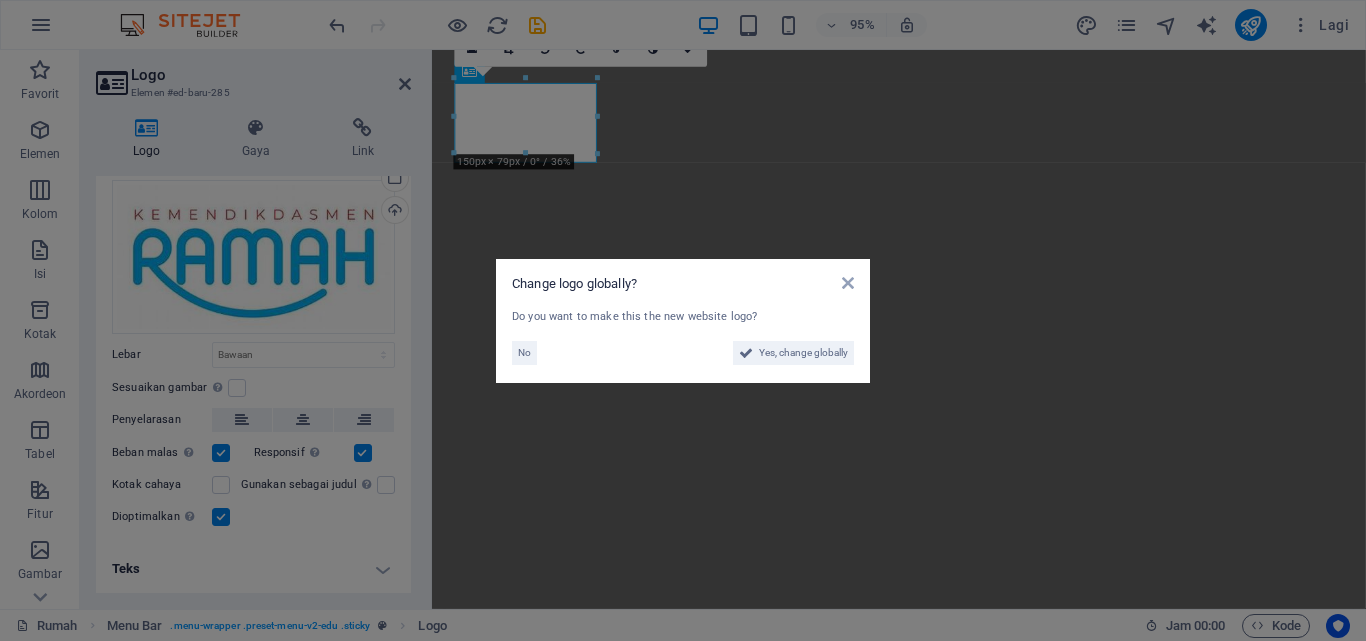 scroll, scrollTop: 79, scrollLeft: 0, axis: vertical 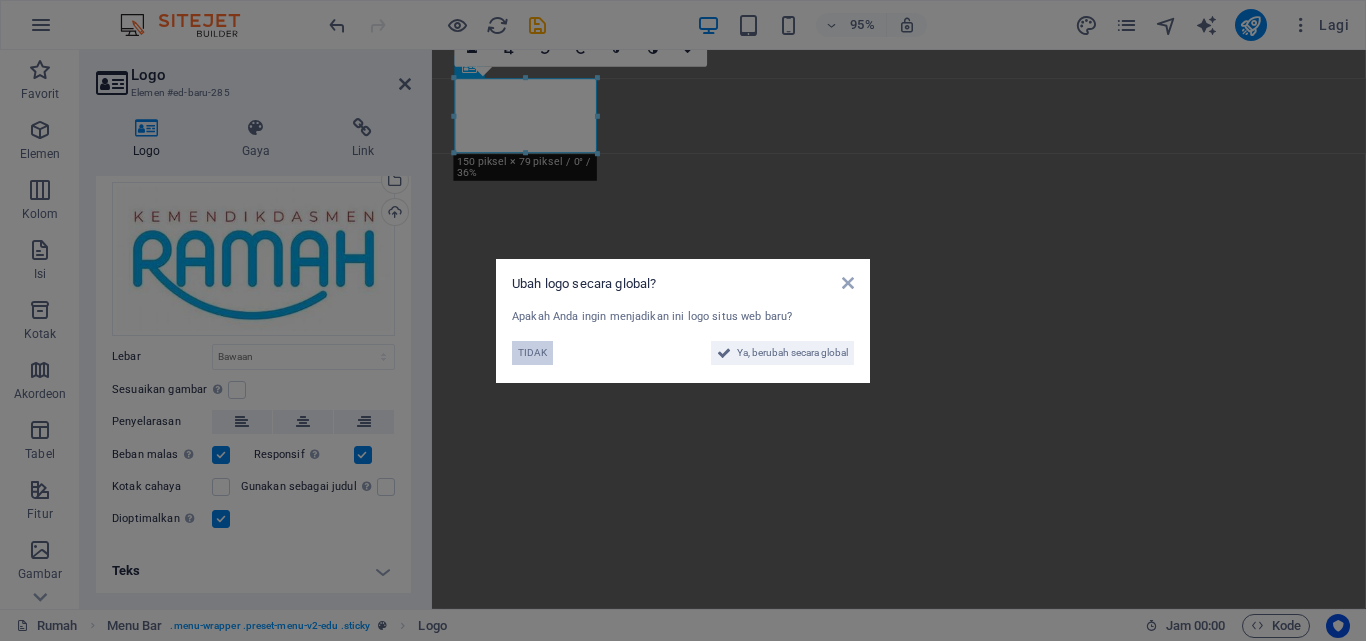 click on "TIDAK" at bounding box center (532, 352) 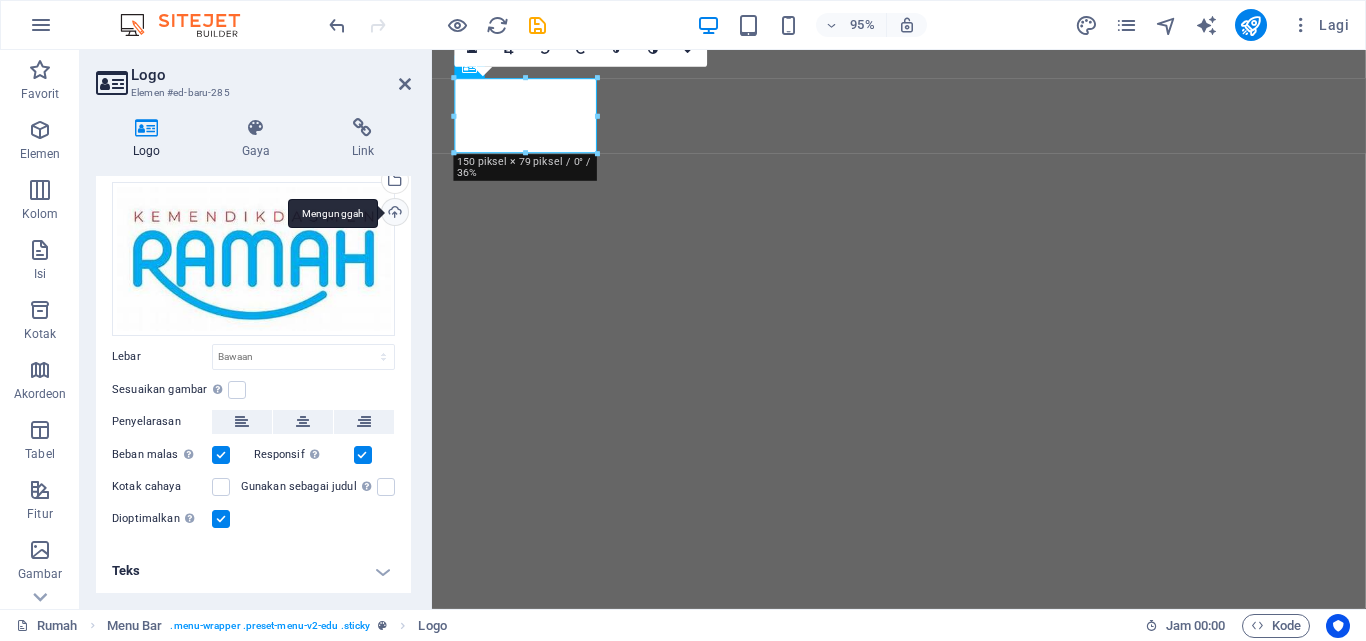 click on "Mengunggah" at bounding box center [393, 214] 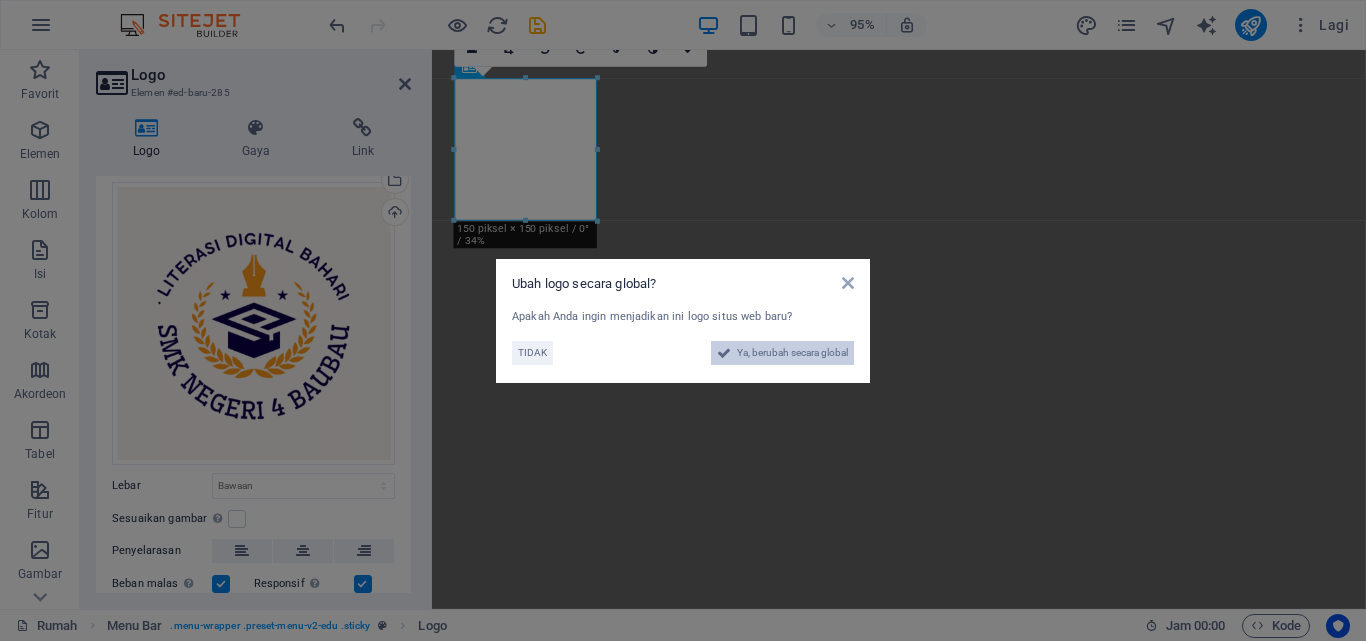 click on "Ya, berubah secara global" at bounding box center [792, 352] 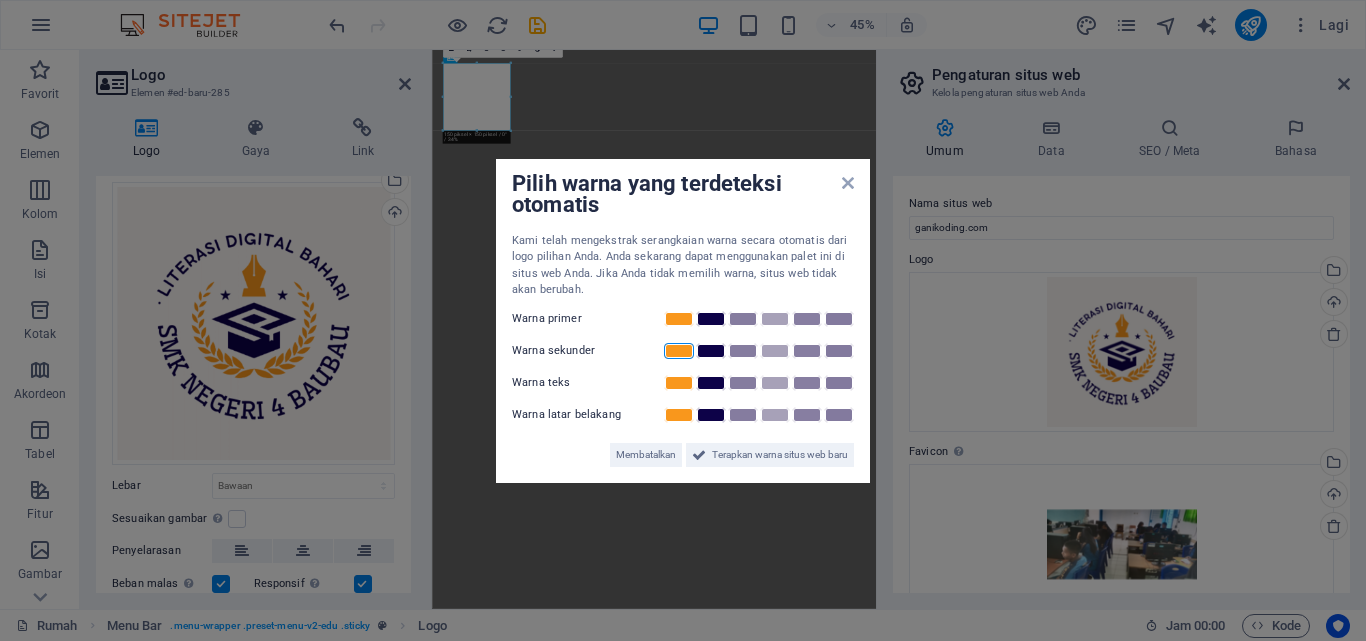click at bounding box center (679, 351) 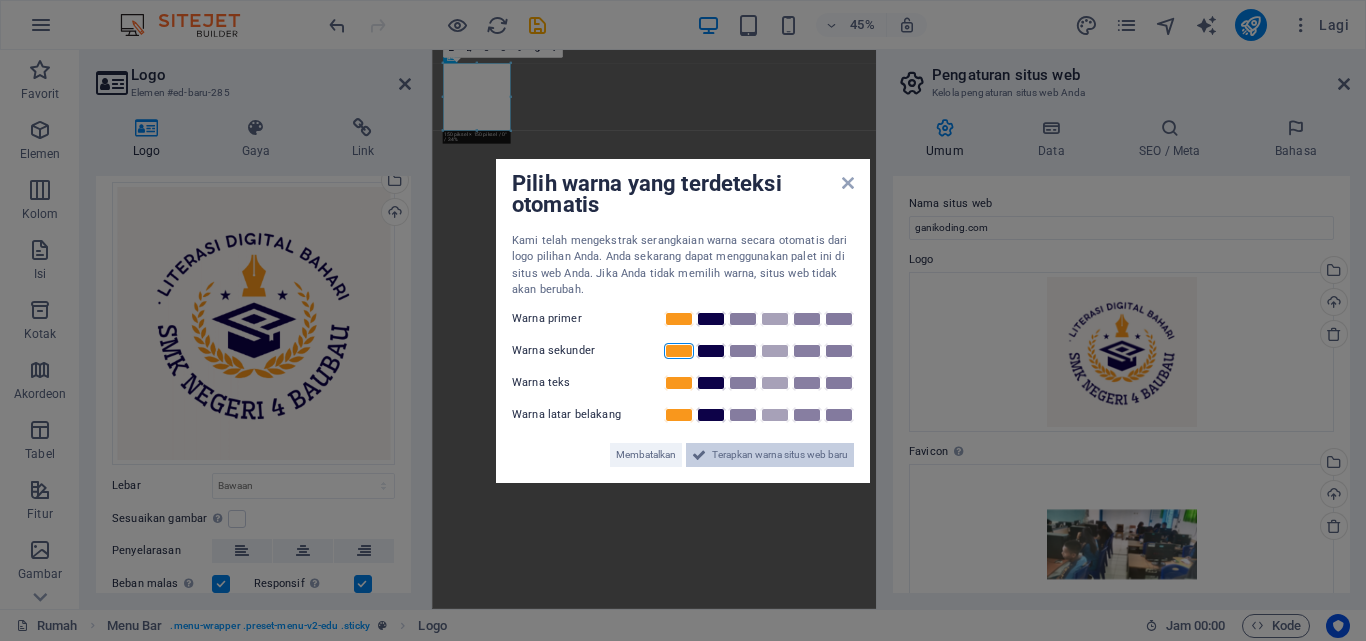 click on "Terapkan warna situs web baru" at bounding box center (780, 454) 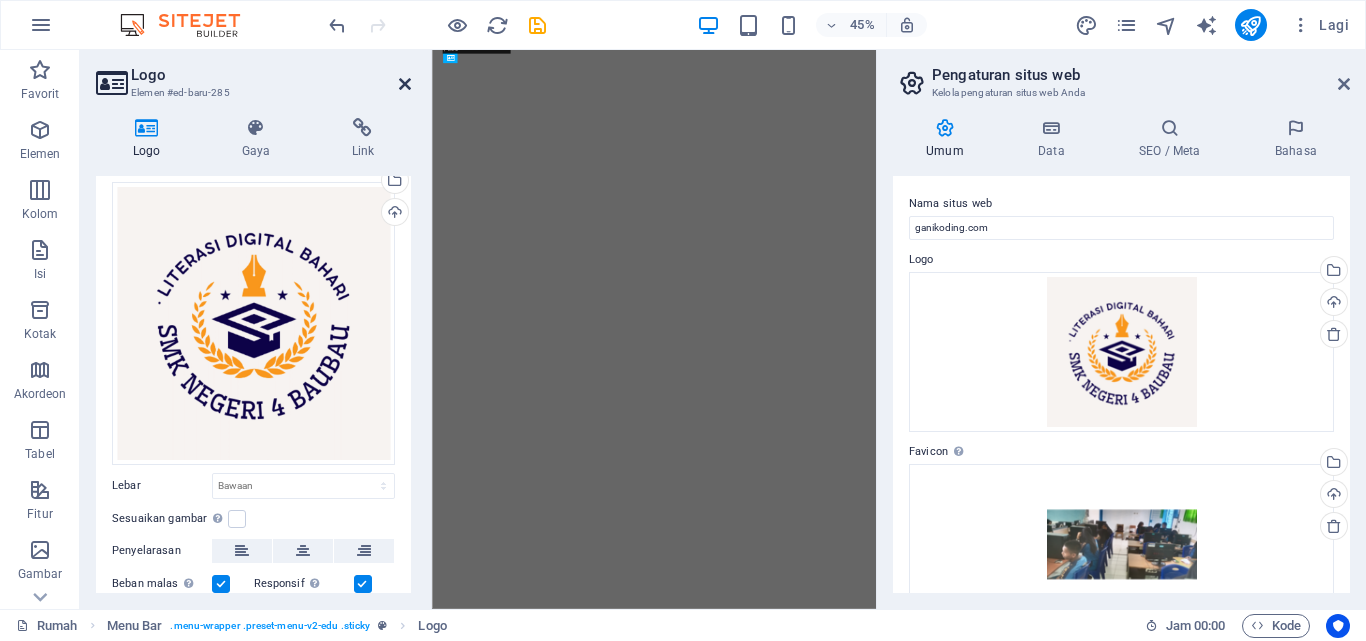 click at bounding box center (405, 84) 